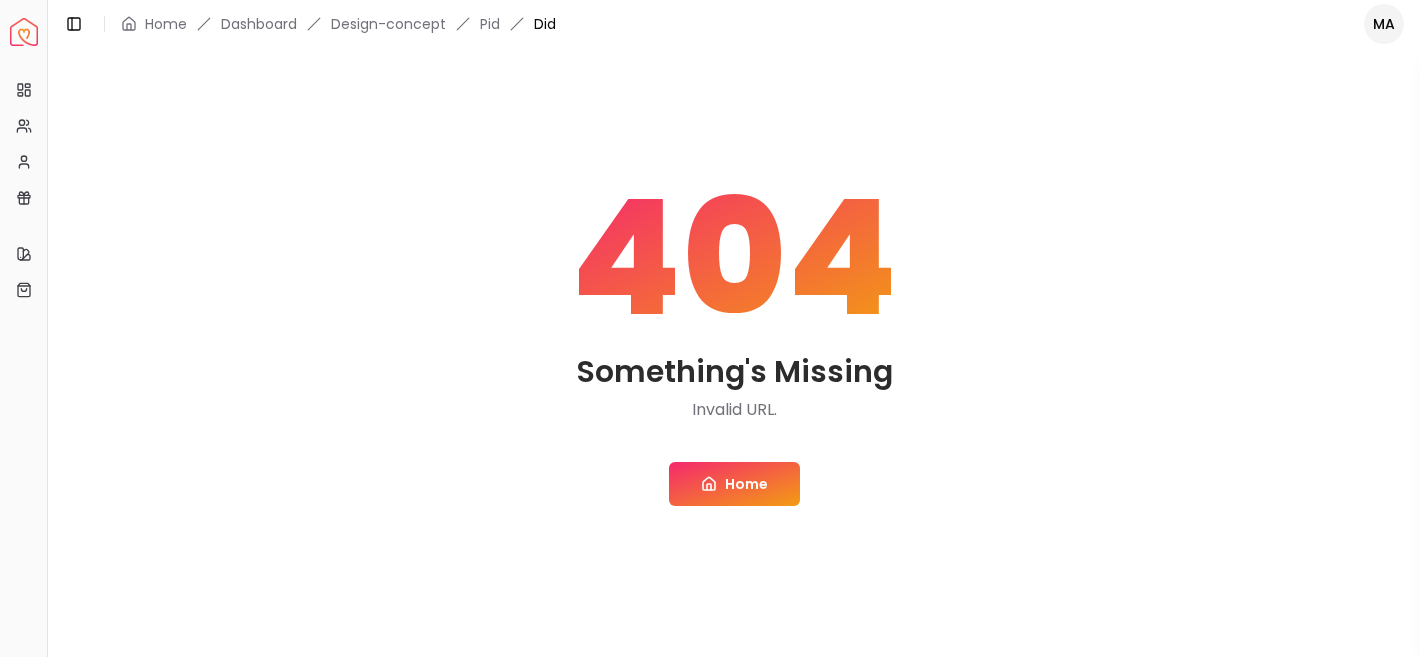 scroll, scrollTop: 0, scrollLeft: 0, axis: both 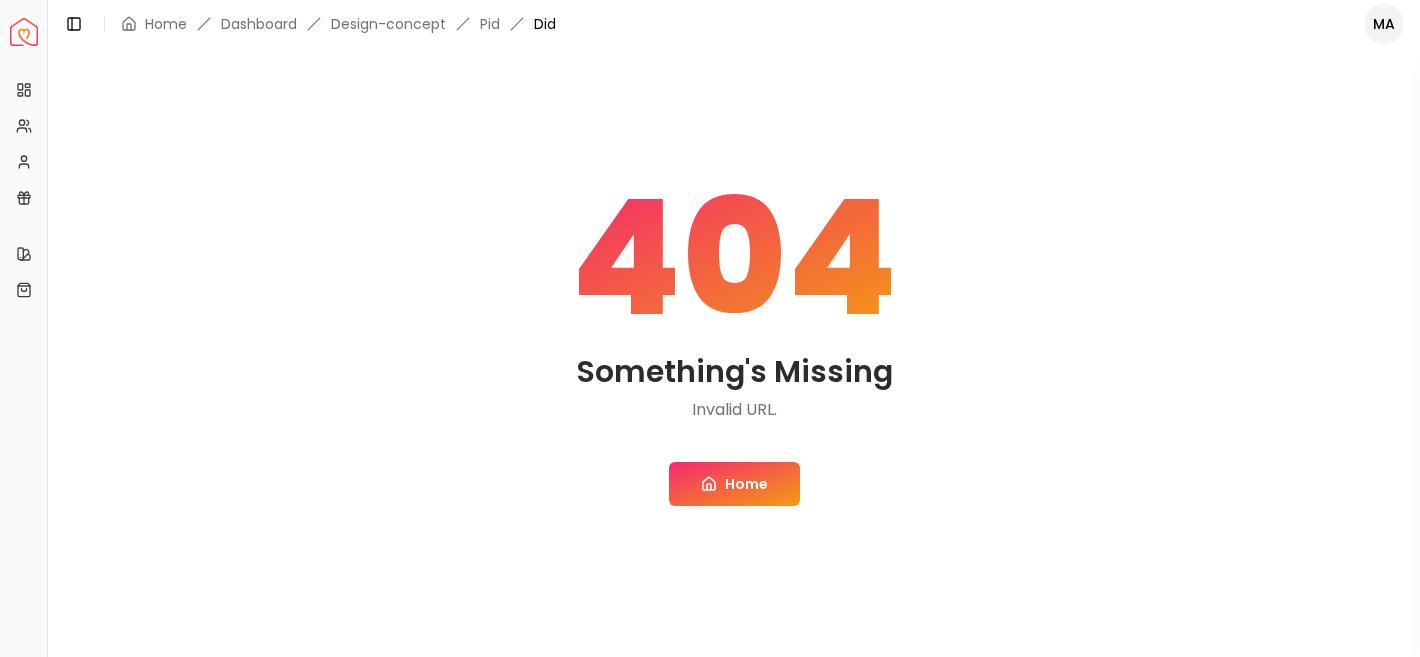 click on "Home" at bounding box center [734, 484] 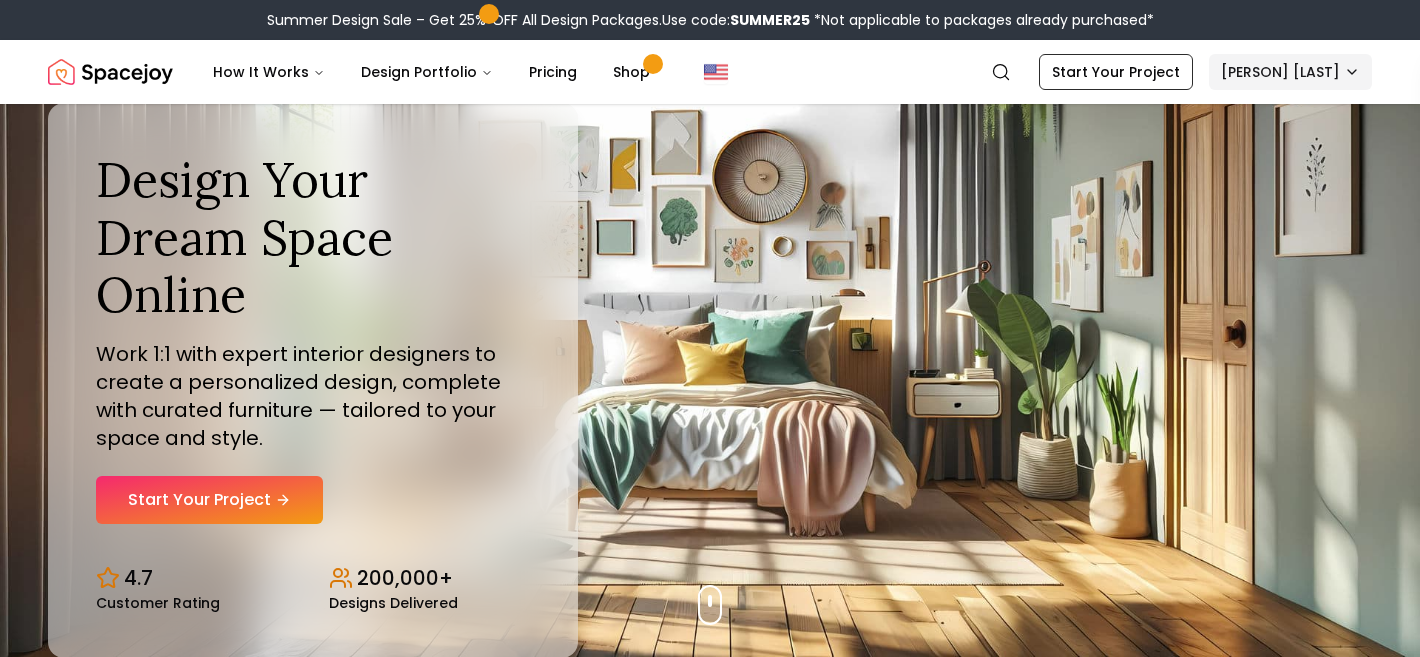 click on "Summer Design Sale – Get 25% OFF All Design Packages.  Use code:  SUMMER25   *Not applicable to packages already purchased* Spacejoy How It Works   Design Portfolio   Pricing Shop Search Start Your Project   [PERSON] [LAST] Design Your Dream Space Online Work 1:1 with expert interior designers to create a personalized design, complete with curated furniture — tailored to your space and style. Start Your Project   4.7 Customer Rating 200,000+ Designs Delivered Design Your Dream Space Online Work 1:1 with expert interior designers to create a personalized design, complete with curated furniture — tailored to your space and style. Start Your Project   4.7 Customer Rating 200,000+ Designs Delivered Summer Design Sale Get 25% OFF on all Design Packages Get Started   Mid-Summer Style Event Up to 60% OFF on Furniture & Decor Shop Now   Get Matched with Expert Interior Designers Online! [PERSON] [LAST] Designer [PERSON] [LAST] Designer [PERSON] [LAST] Designer [PERSON] [LAST] Designer [PERSON] [LAST] Designer   1" at bounding box center [710, 5876] 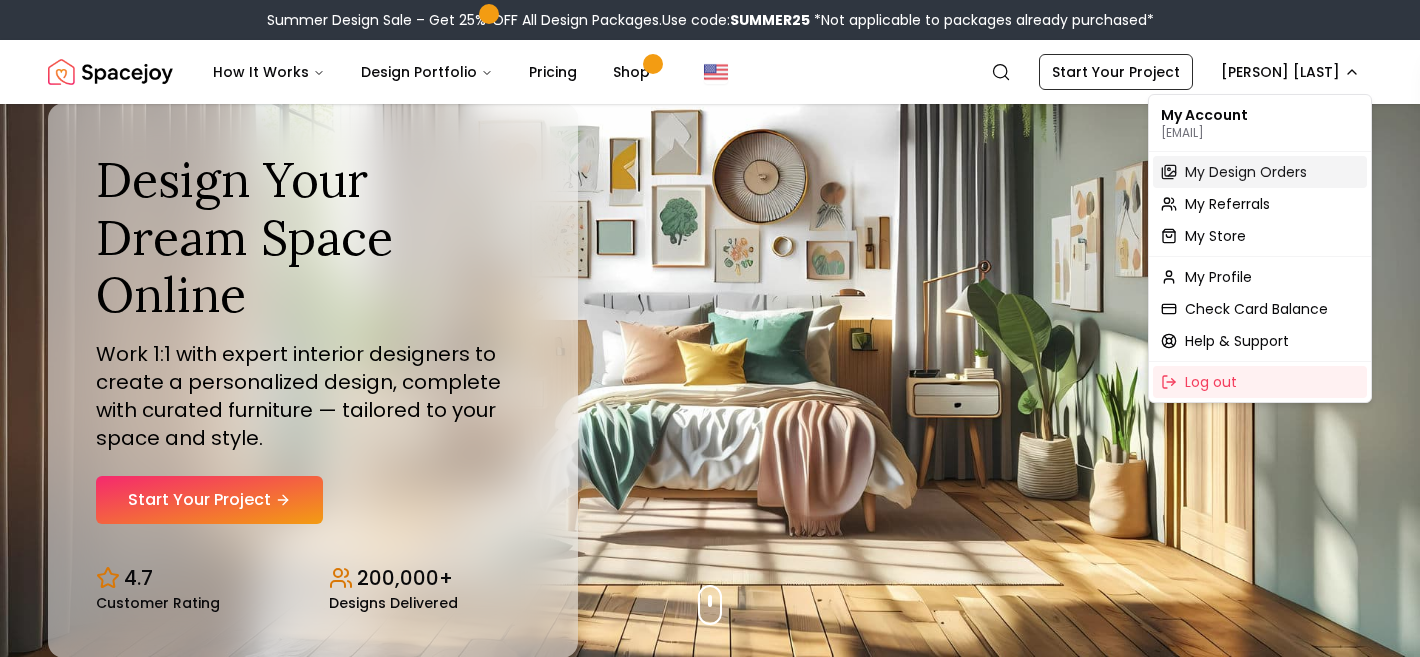 click on "My Design Orders" at bounding box center (1246, 172) 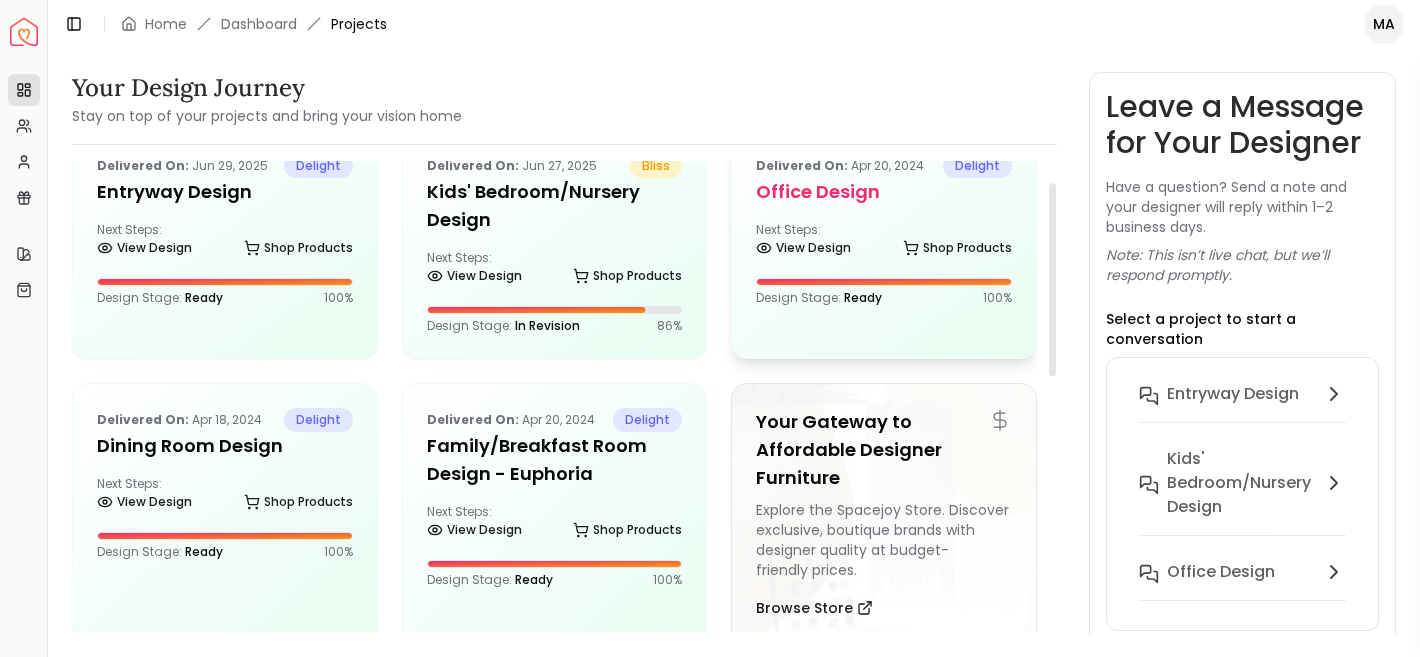 scroll, scrollTop: 32, scrollLeft: 0, axis: vertical 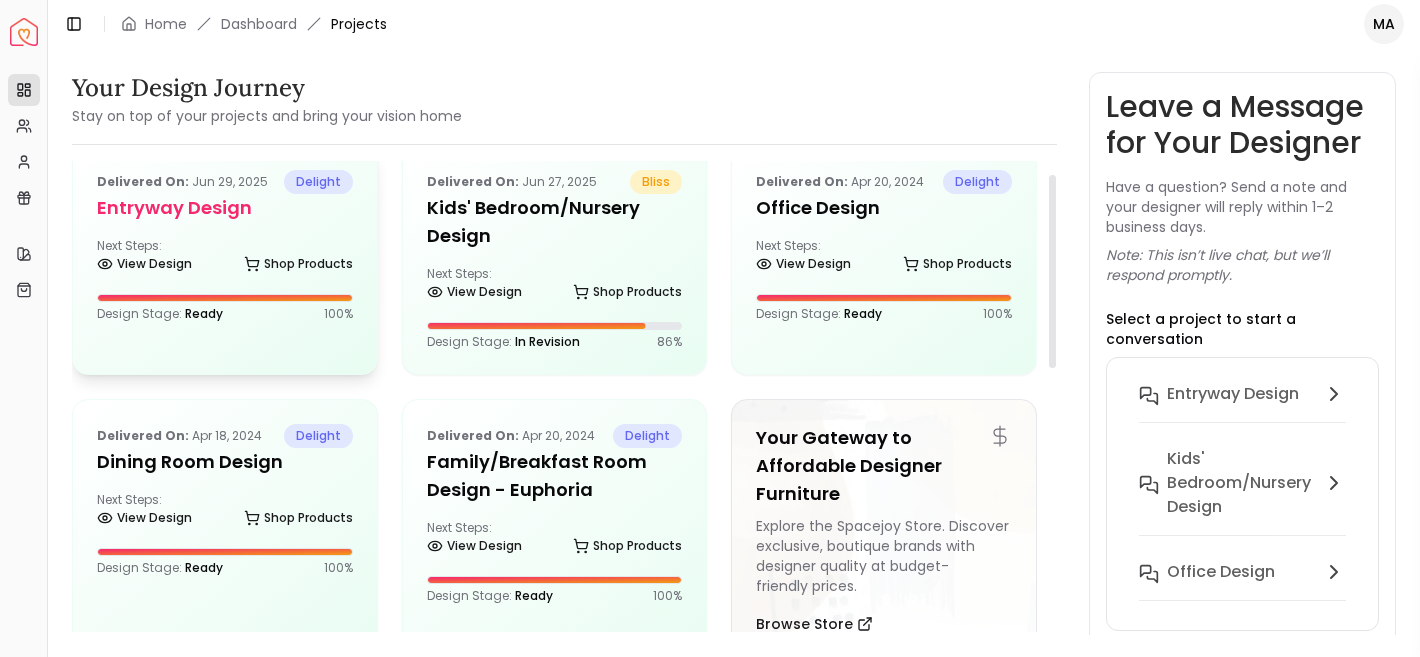 click on "Next Steps: View Design Shop Products" at bounding box center [225, 258] 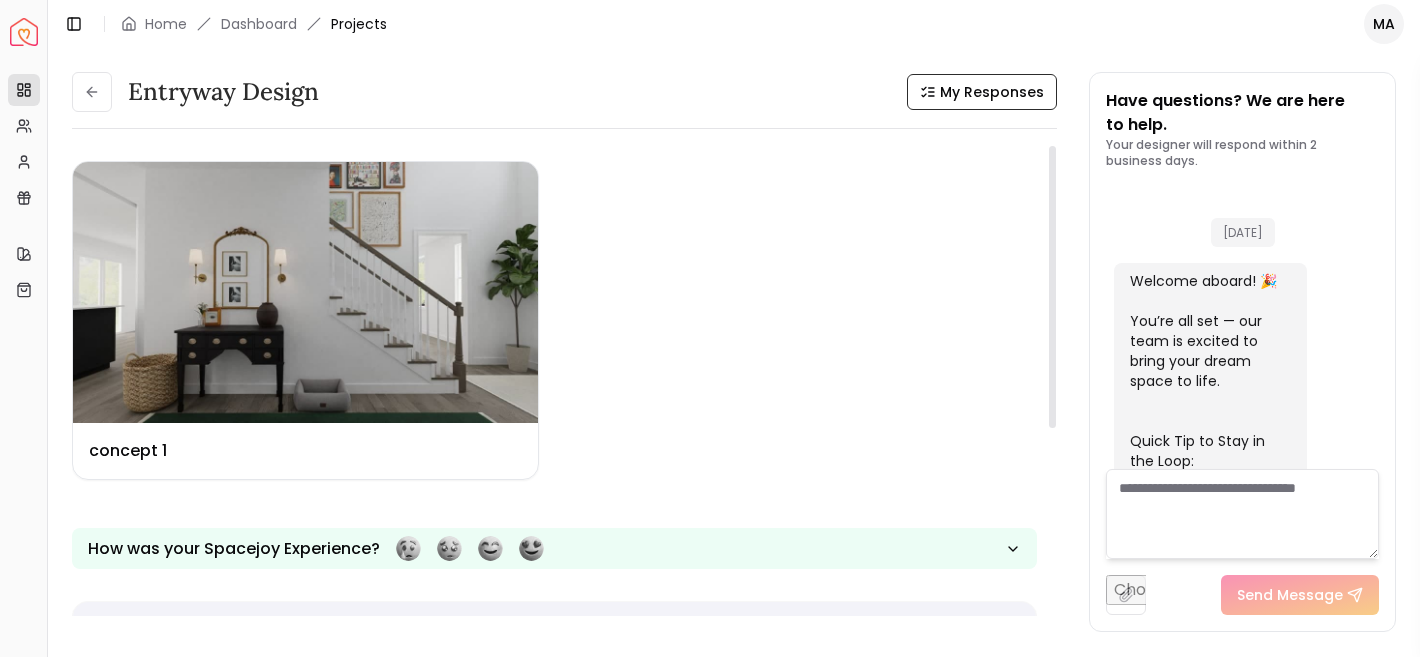 scroll, scrollTop: 896, scrollLeft: 0, axis: vertical 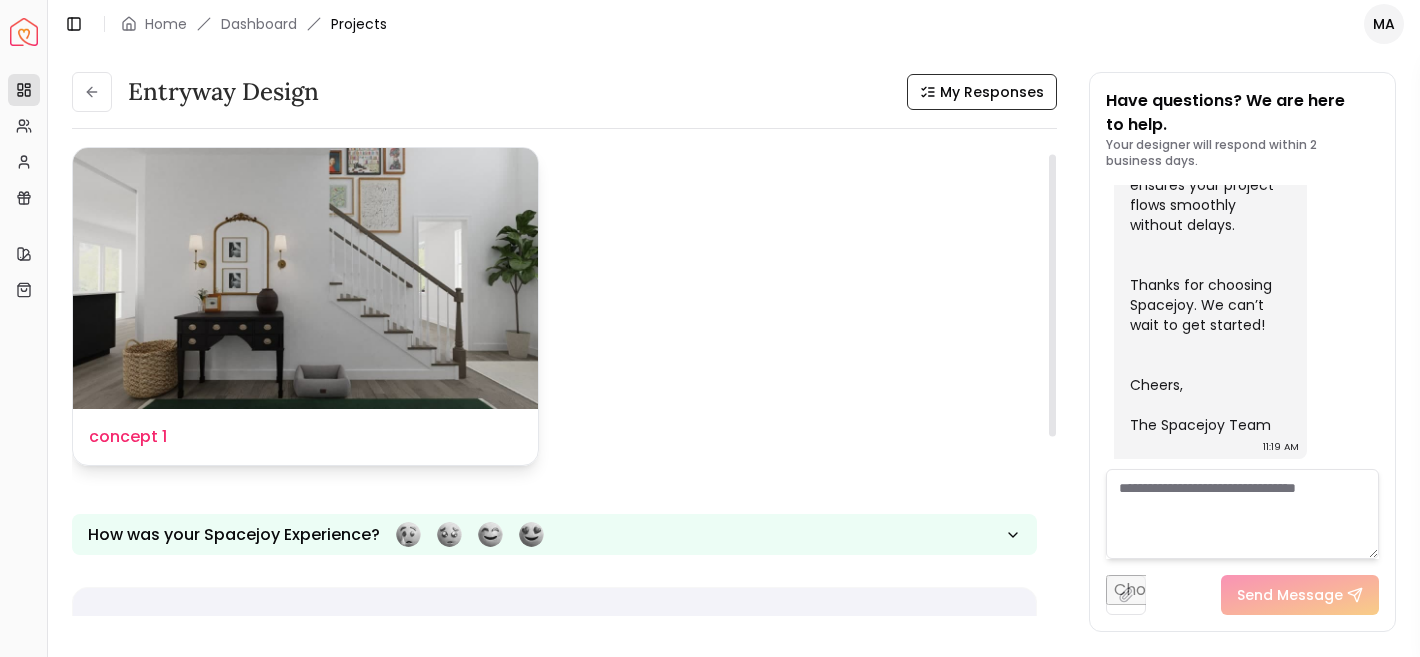 click at bounding box center [305, 278] 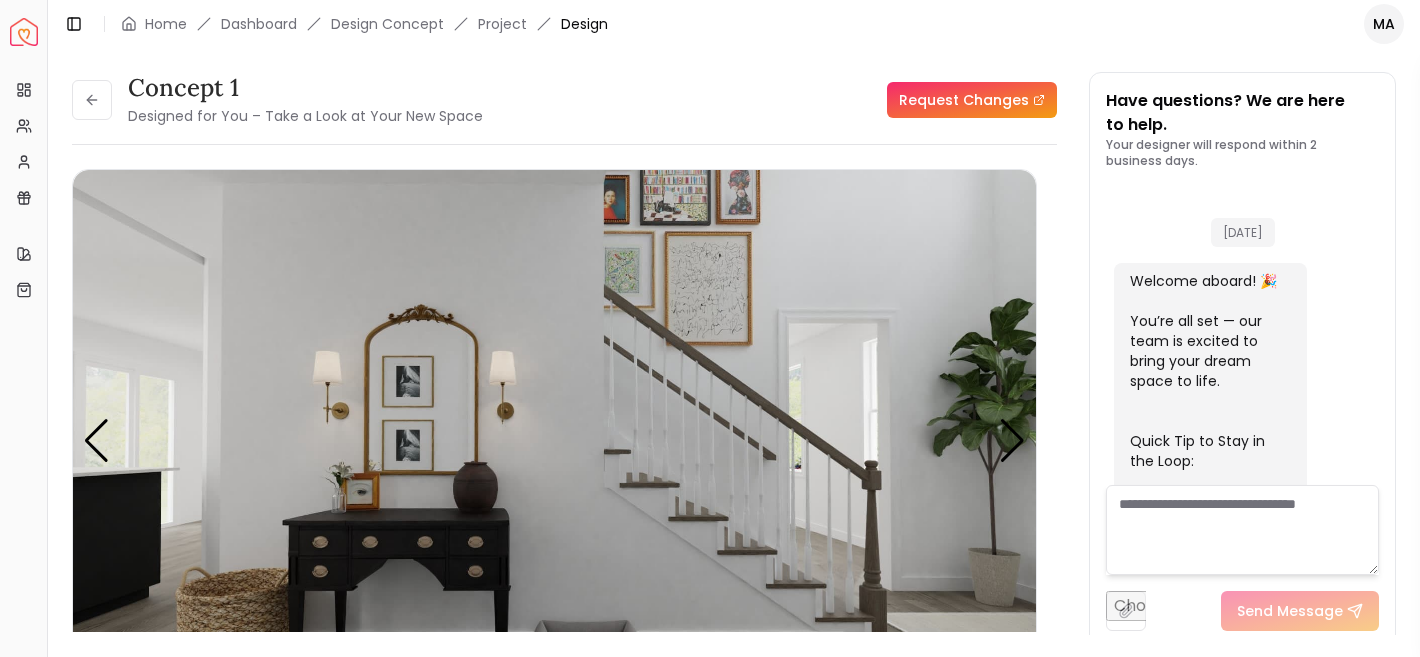 scroll, scrollTop: 880, scrollLeft: 0, axis: vertical 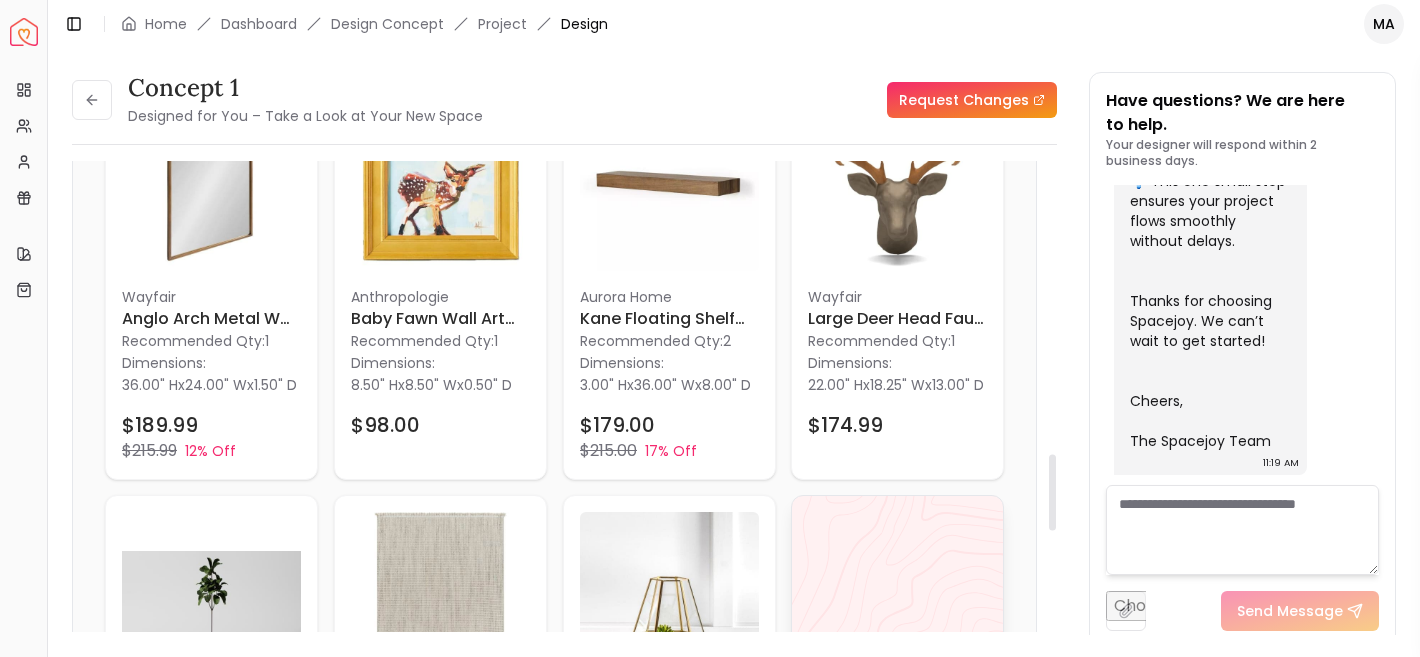 click on "View All" at bounding box center (897, 707) 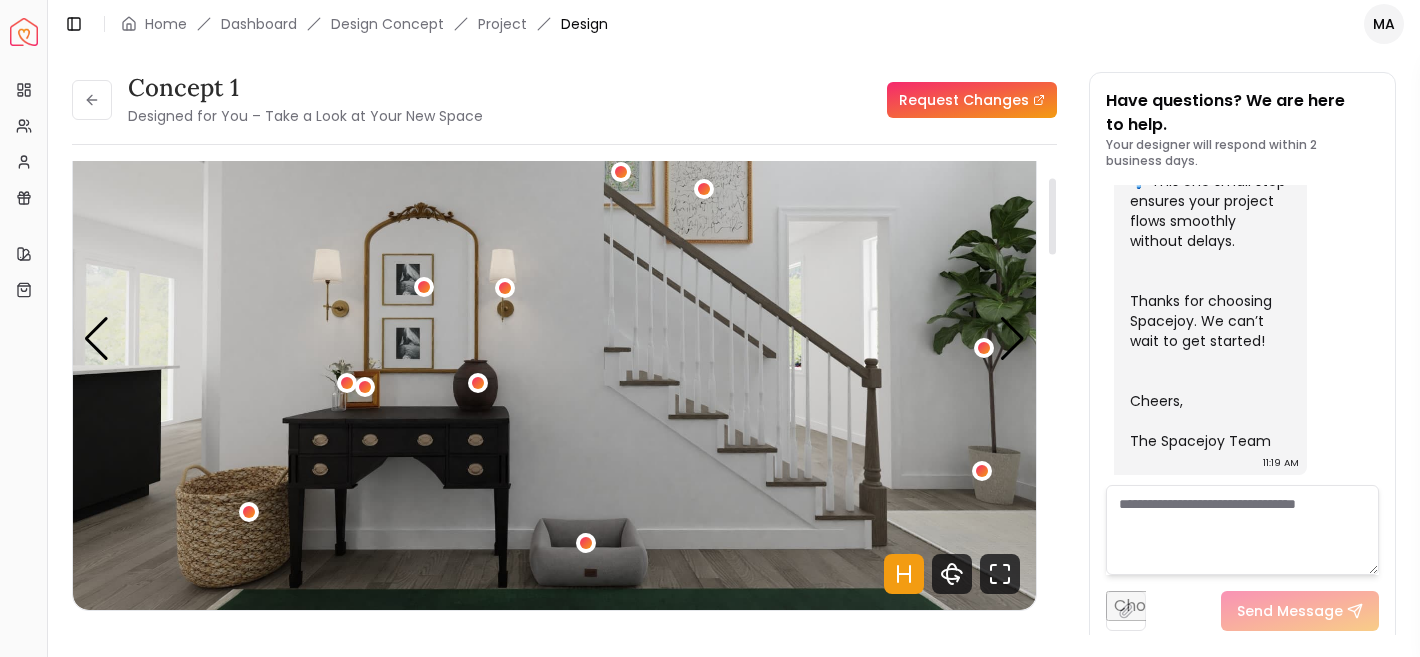 scroll, scrollTop: 110, scrollLeft: 0, axis: vertical 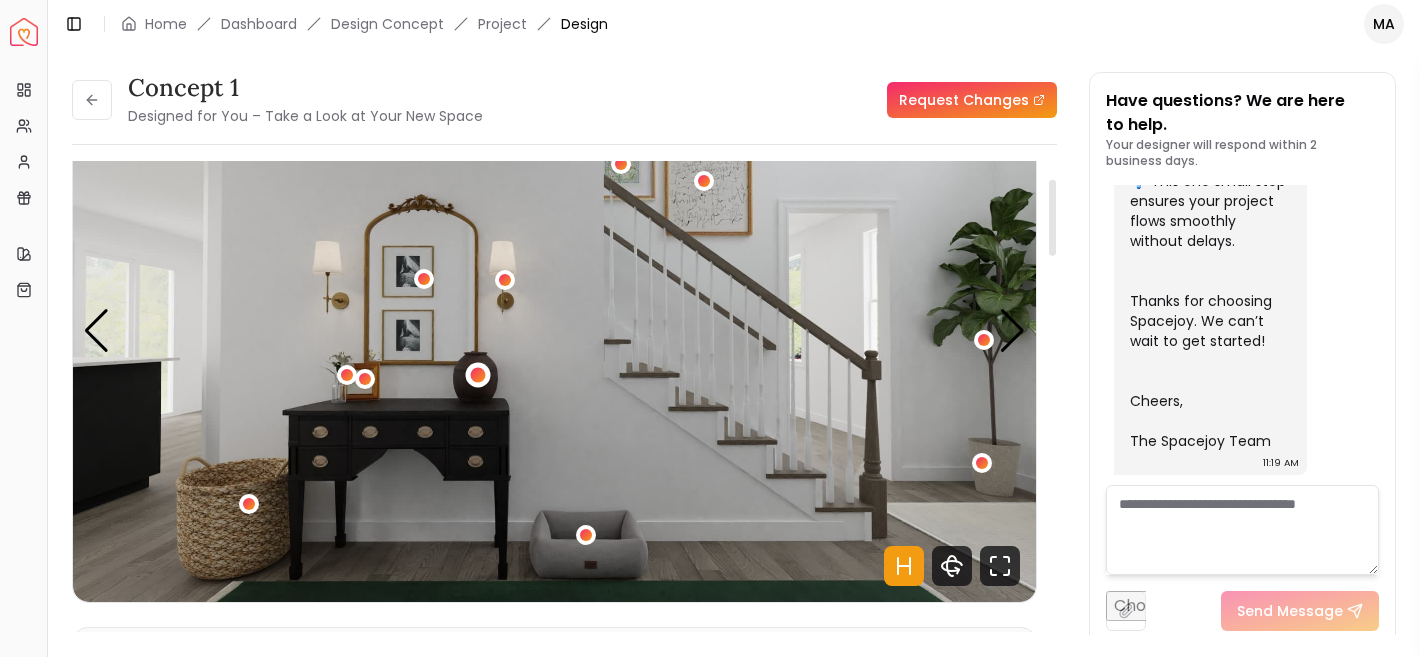 click at bounding box center (477, 375) 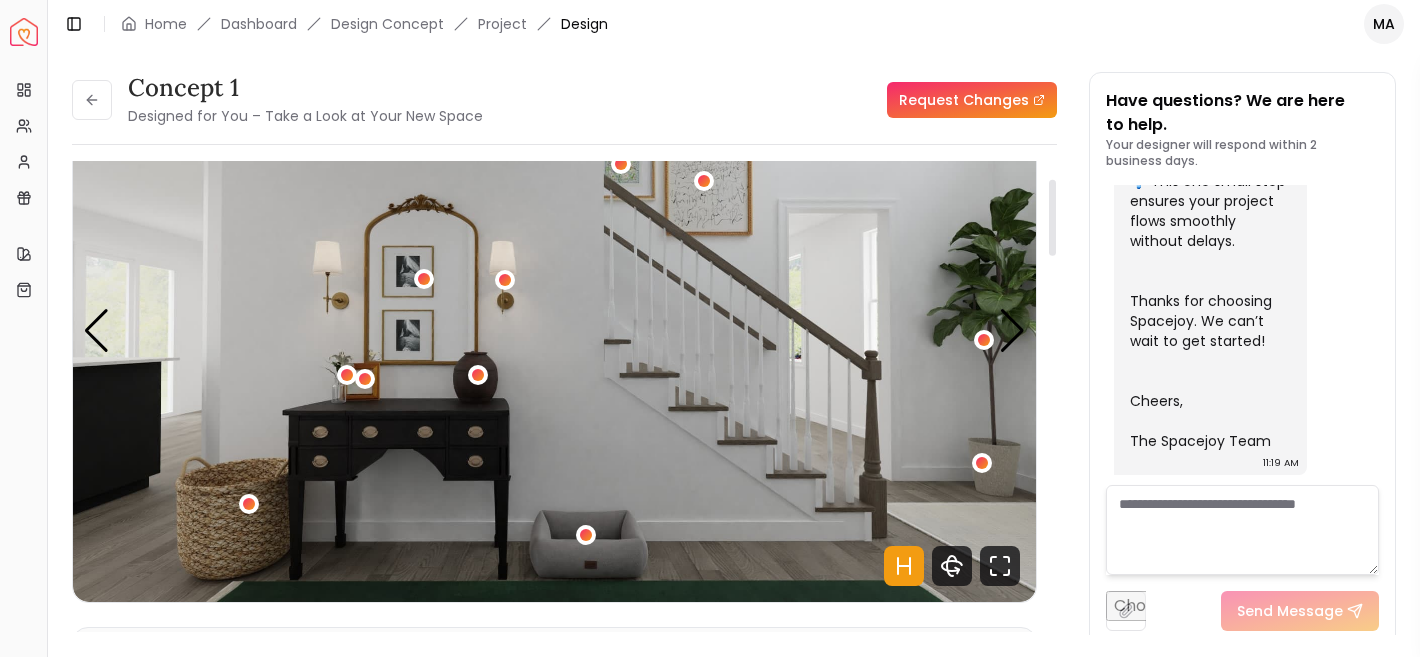 click at bounding box center (554, 331) 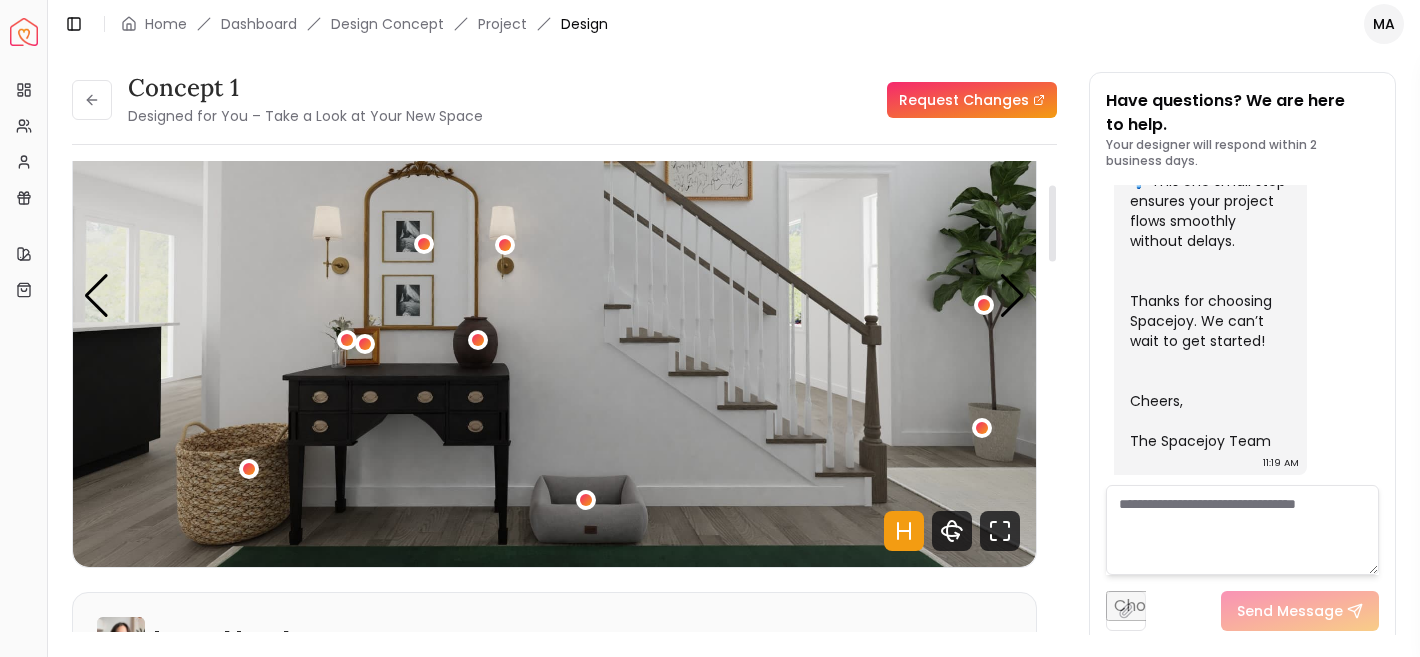 scroll, scrollTop: 147, scrollLeft: 0, axis: vertical 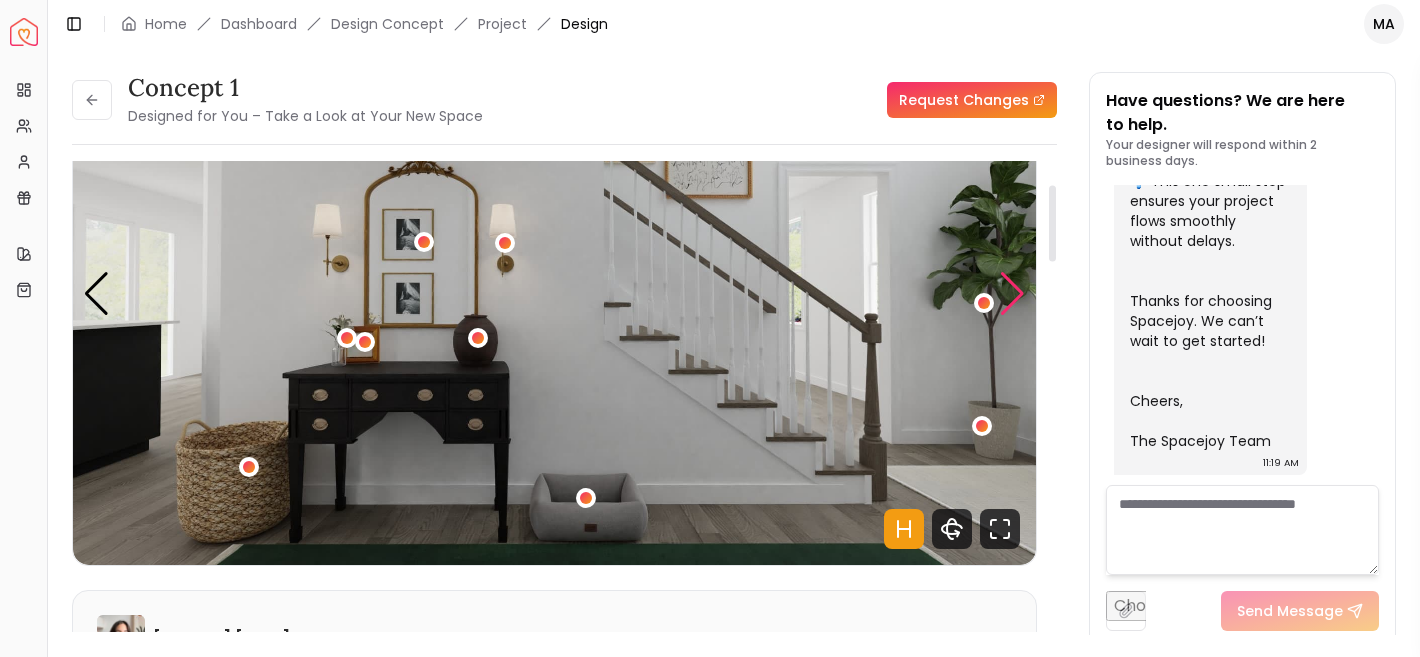 click at bounding box center [1012, 294] 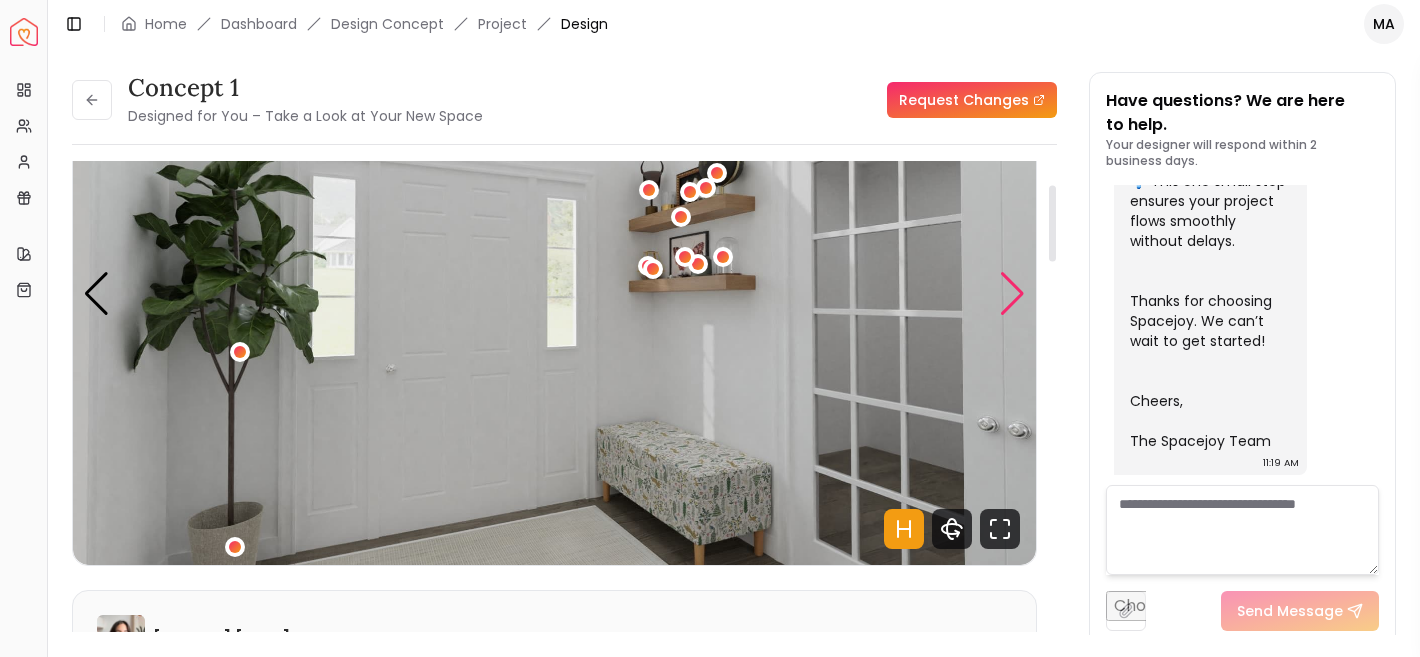 click at bounding box center [1012, 294] 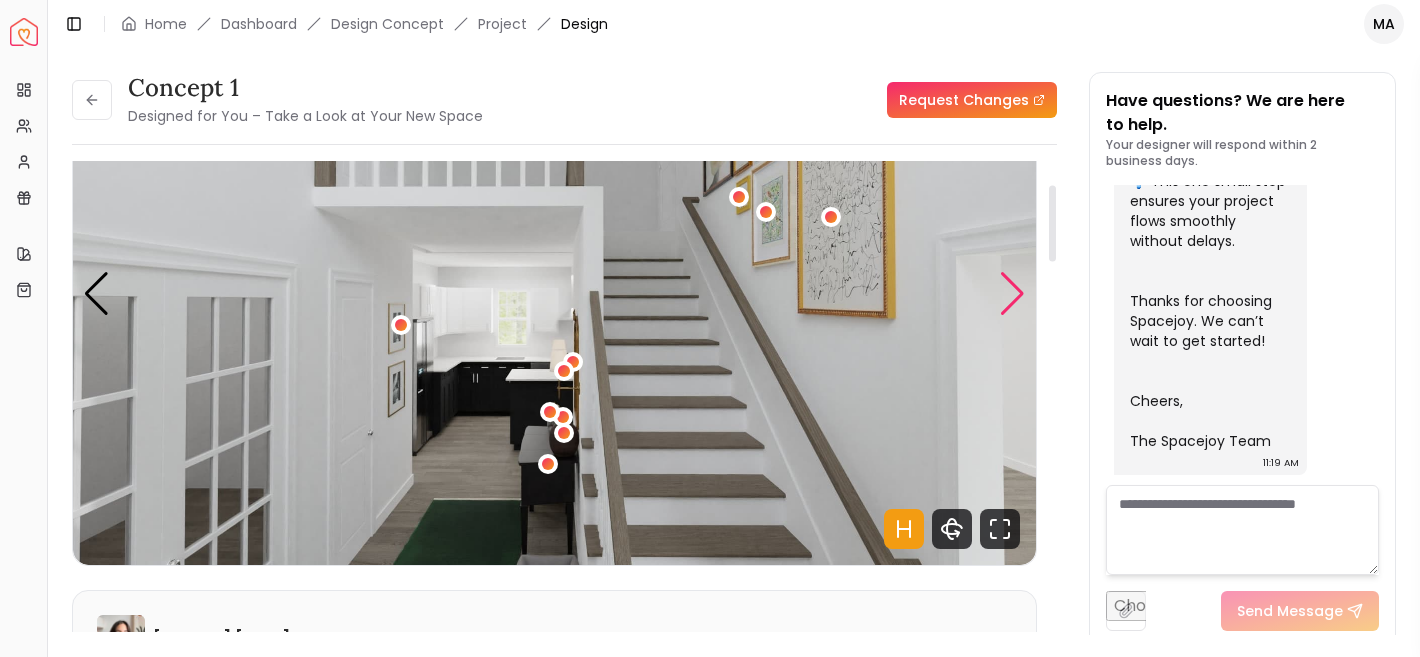 click at bounding box center [1012, 294] 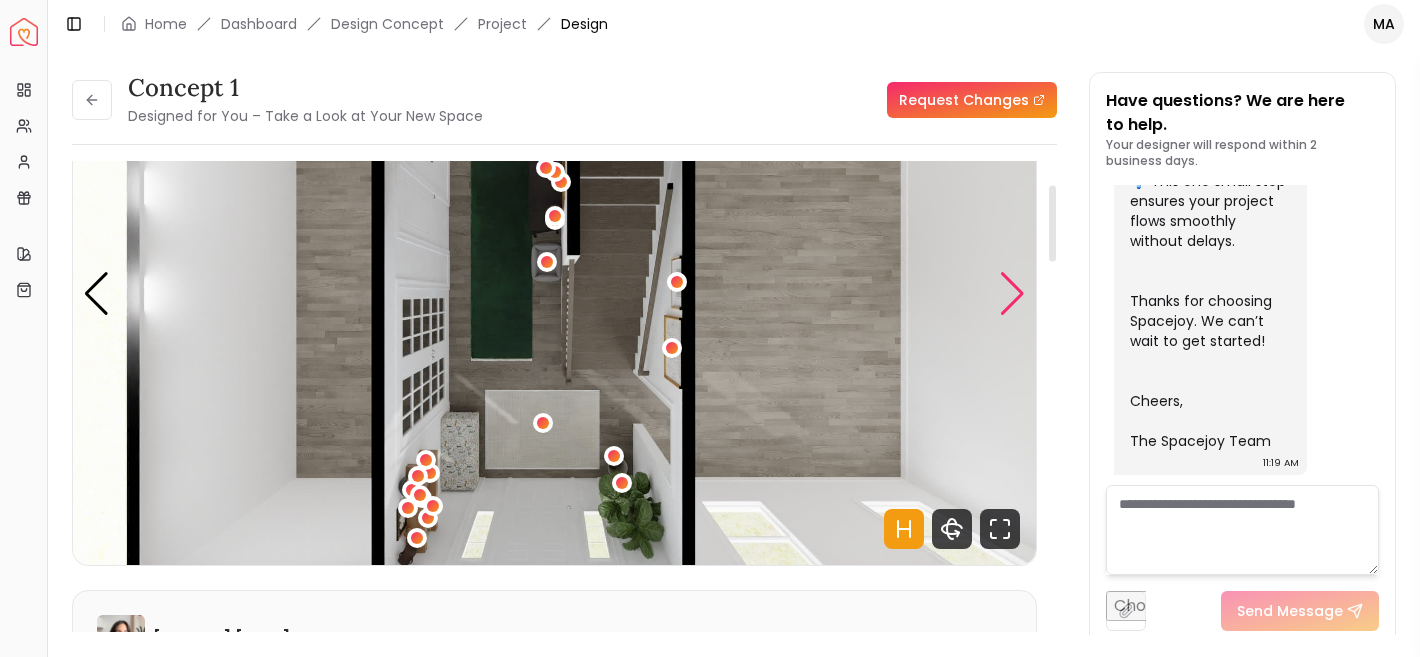 click at bounding box center (1012, 294) 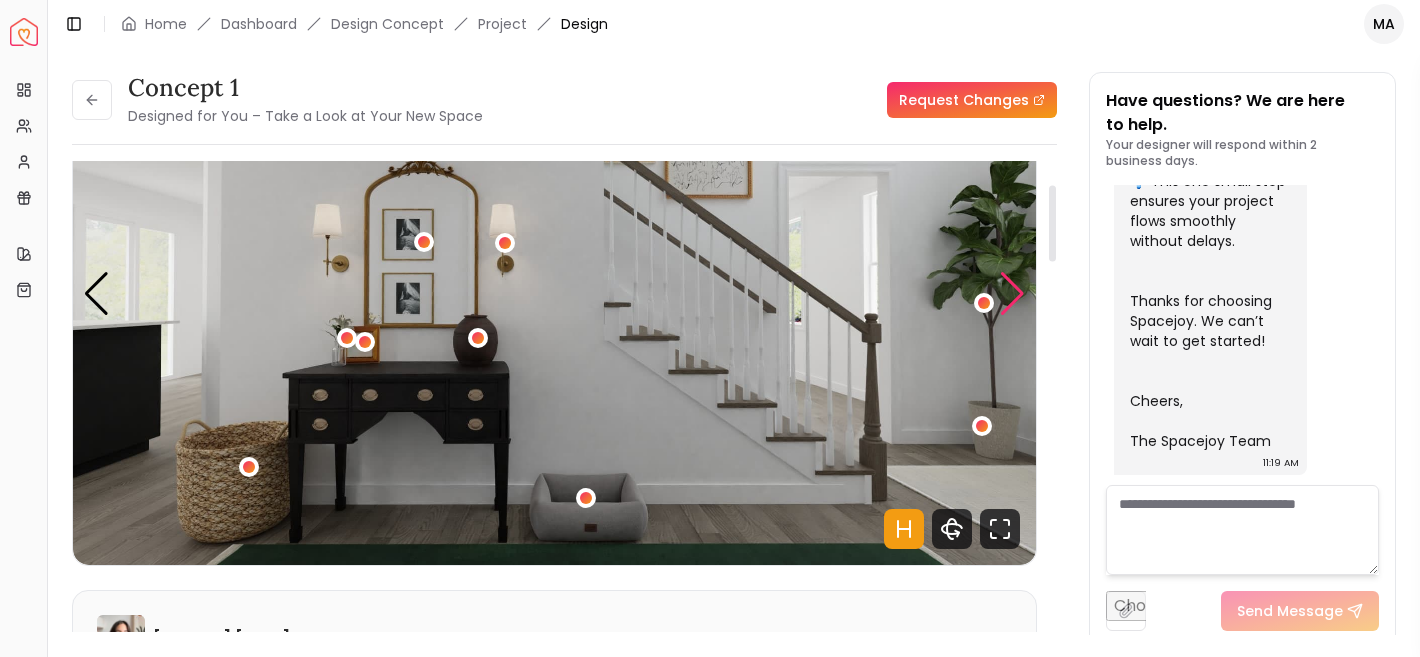 click at bounding box center [1012, 294] 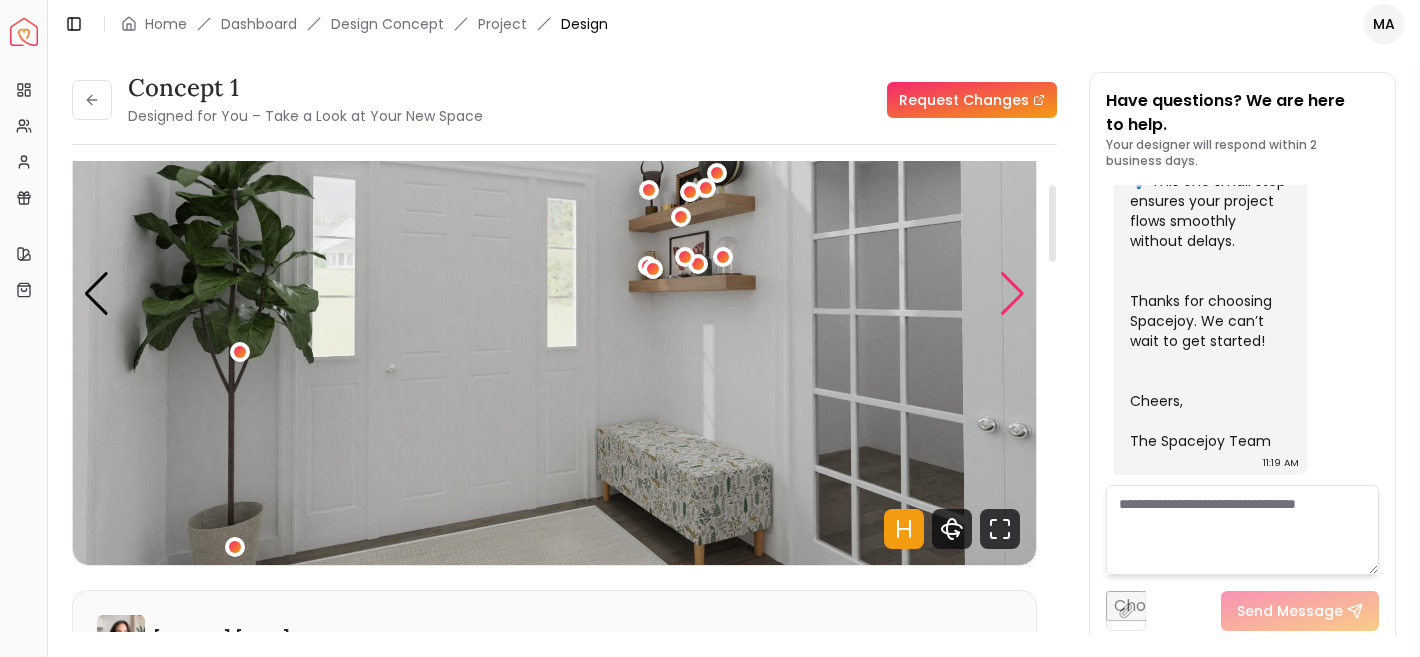 click at bounding box center [1012, 294] 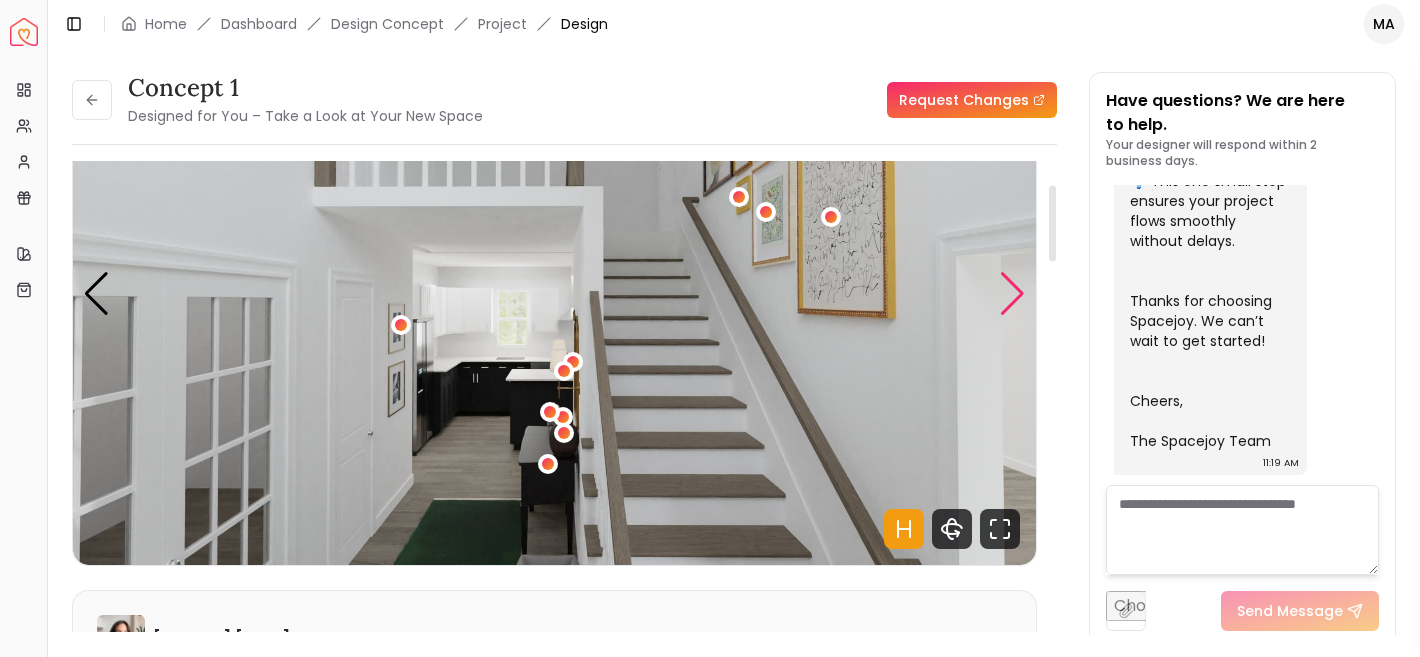 click at bounding box center (1012, 294) 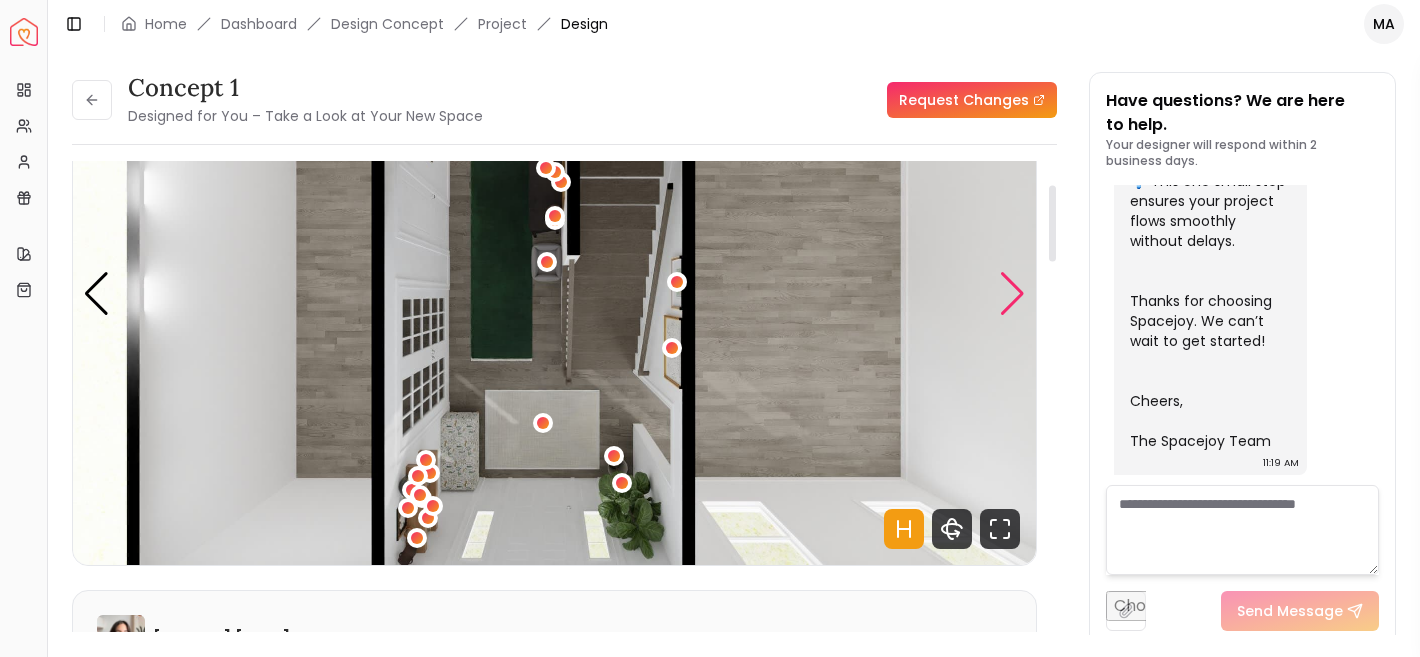 click at bounding box center [1012, 294] 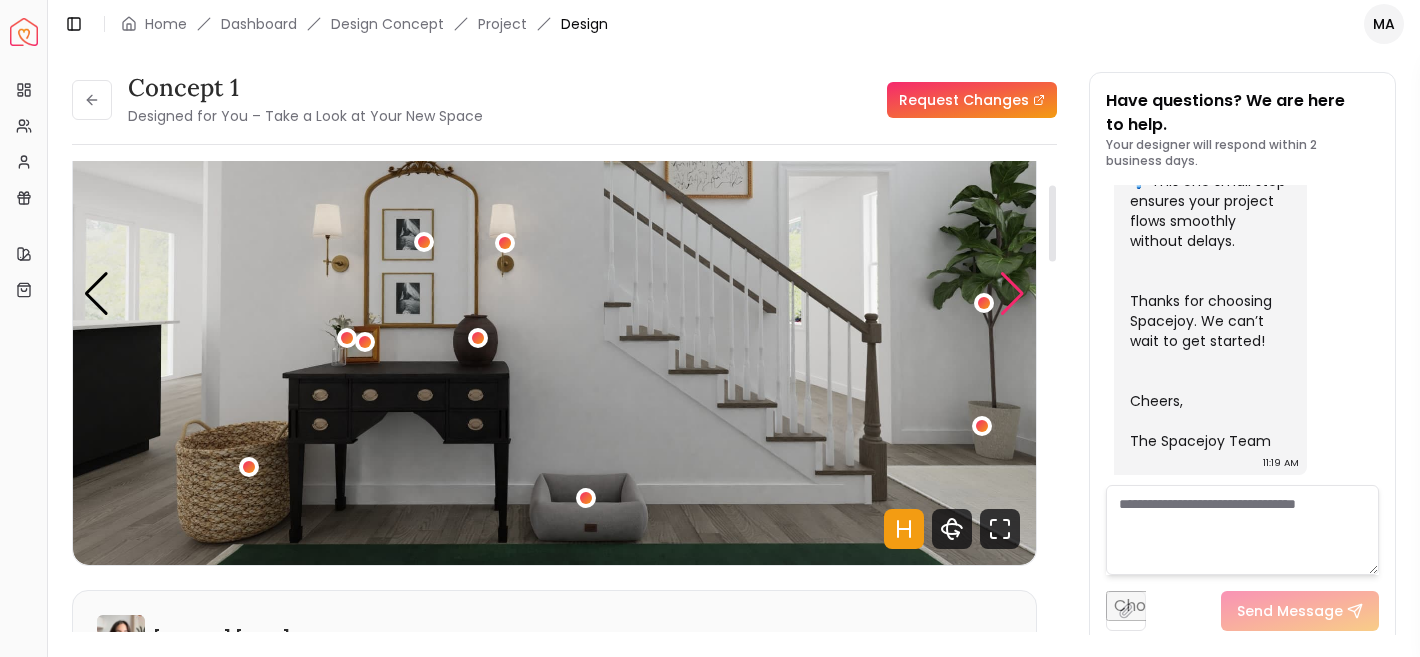 click at bounding box center (1012, 294) 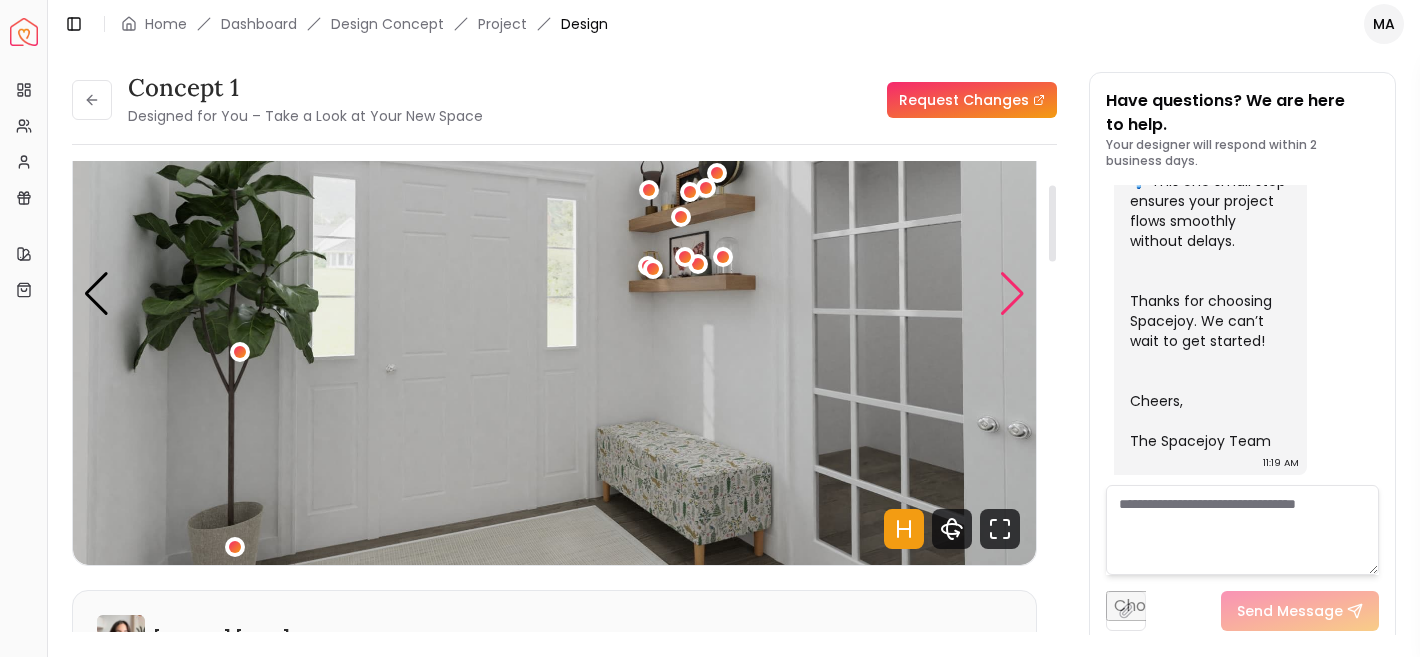 click at bounding box center [1012, 294] 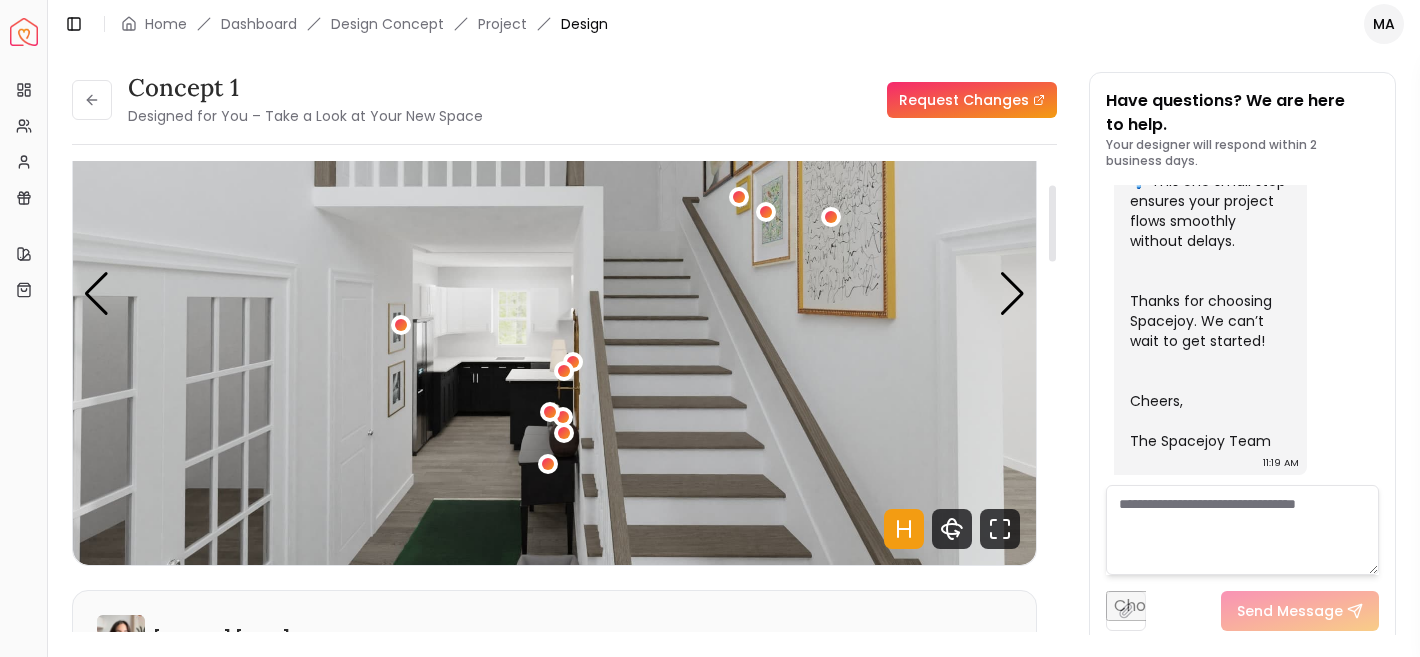 click at bounding box center (554, 294) 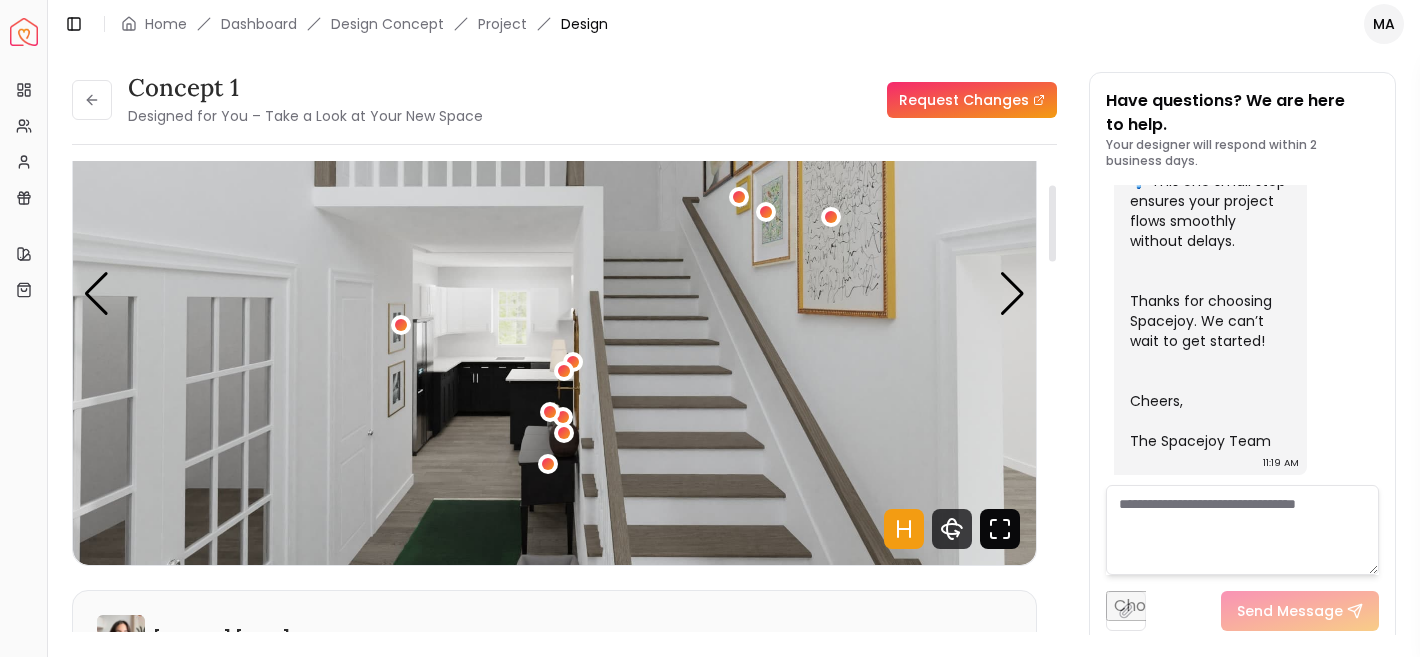 click 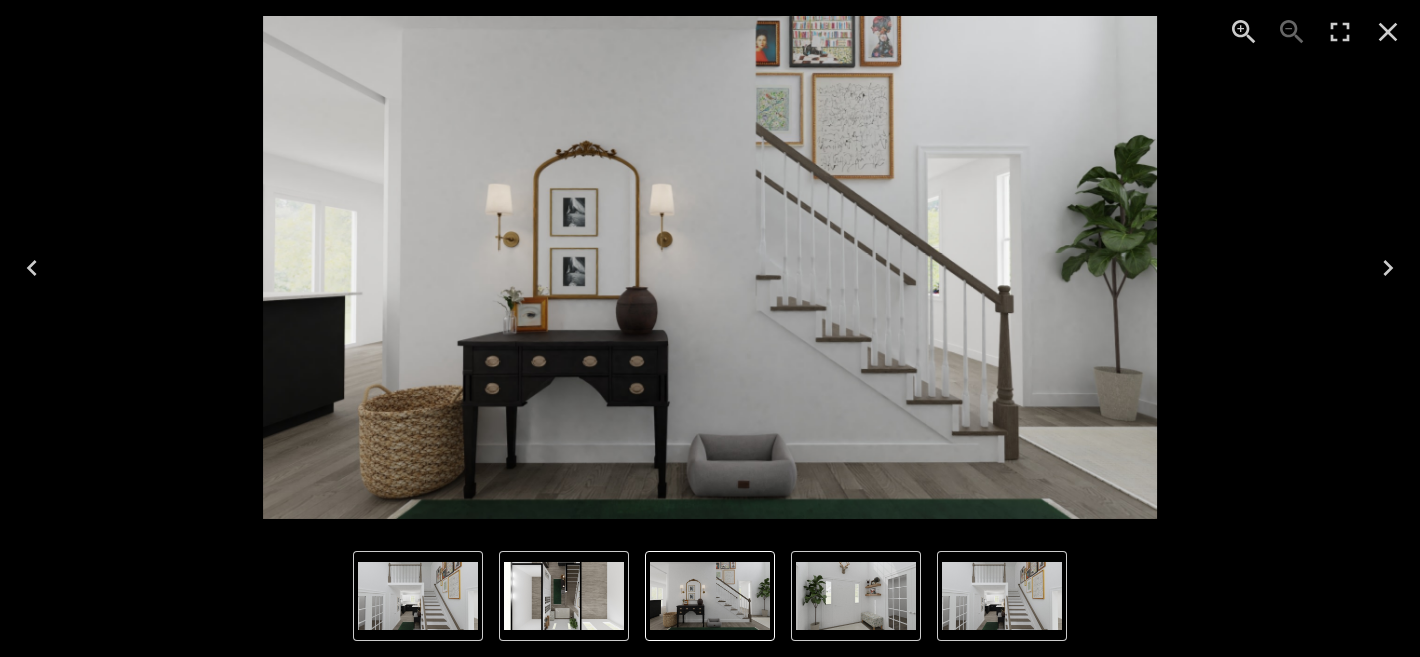 click at bounding box center [564, 596] 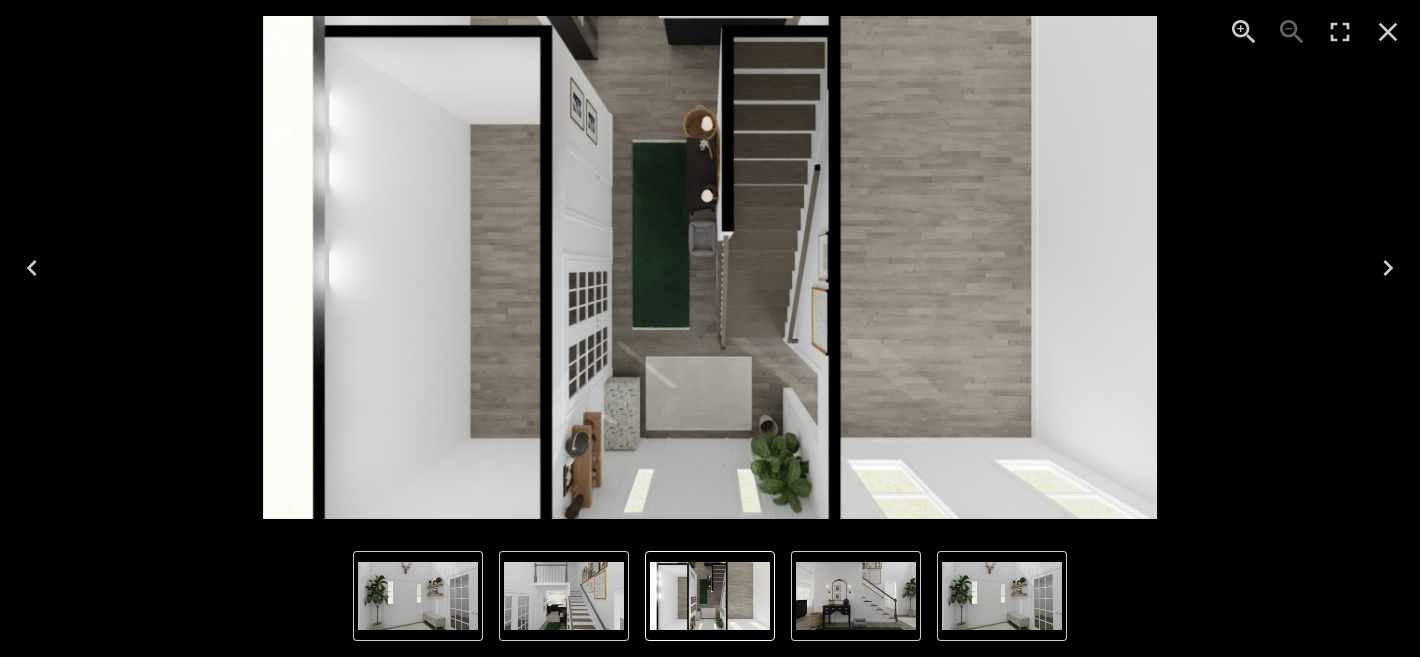 click at bounding box center [710, 596] 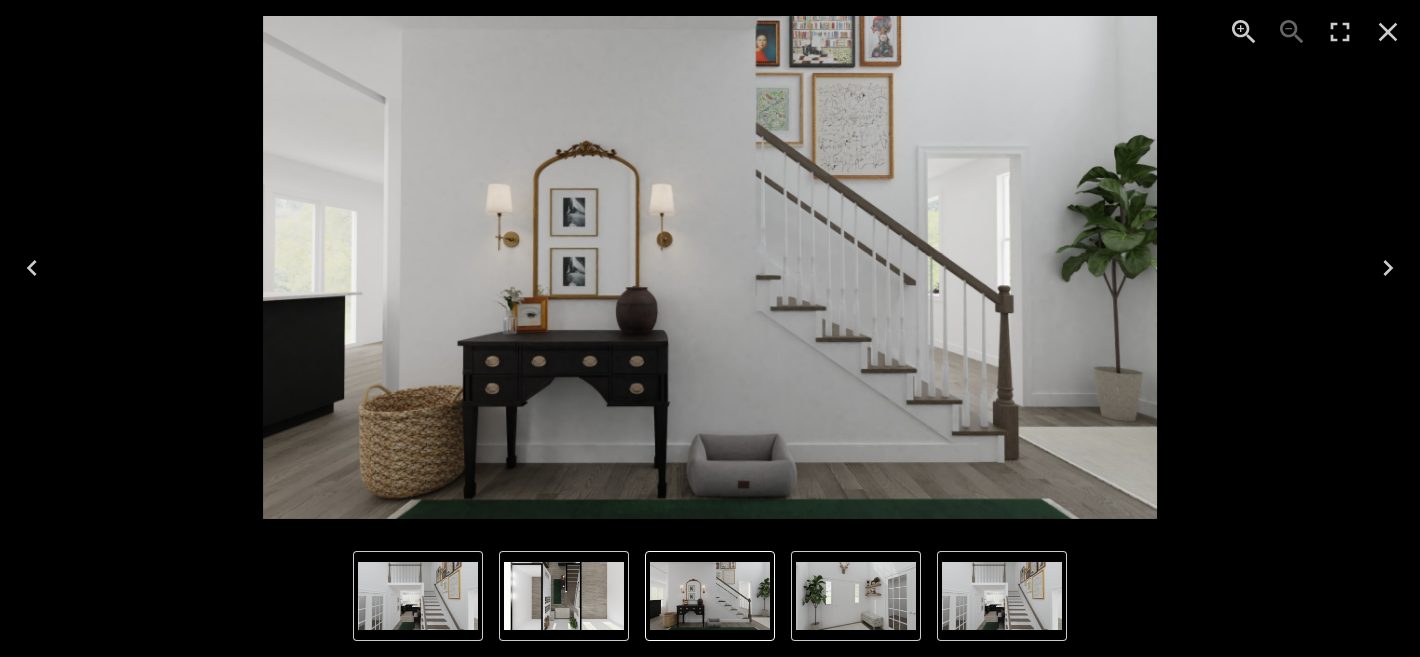 click at bounding box center (1002, 596) 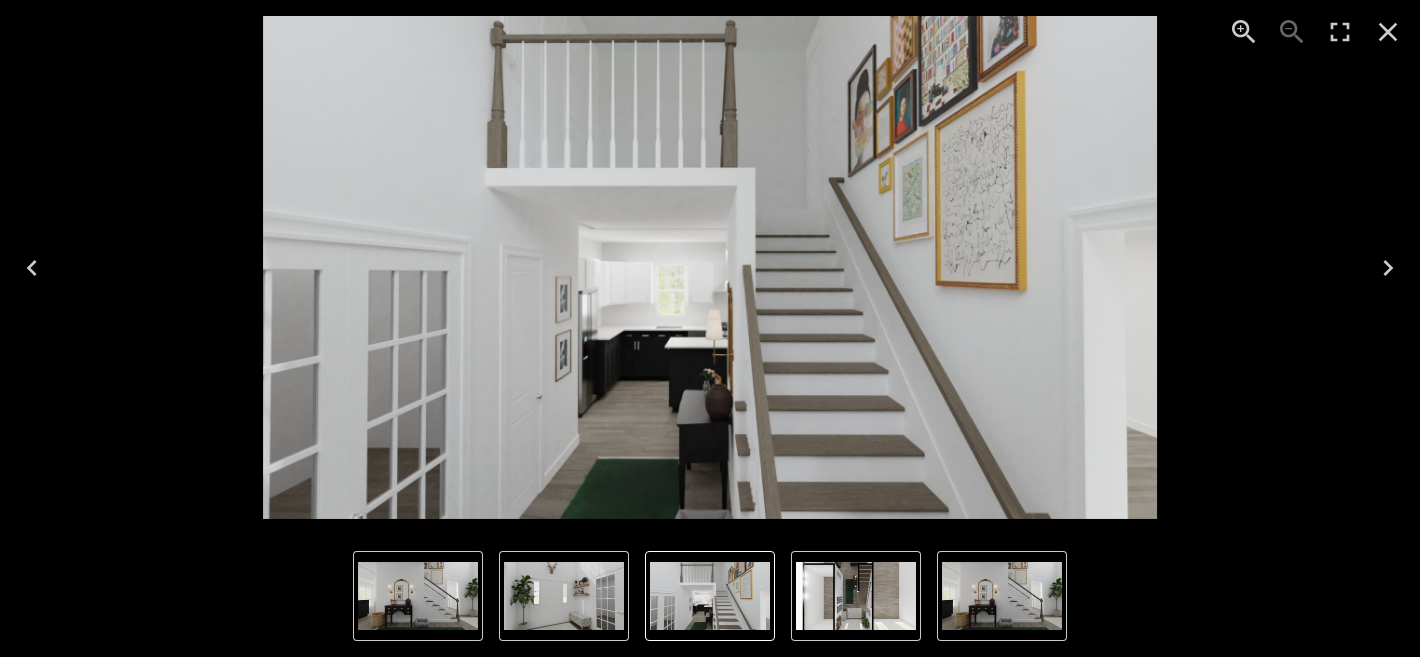 click at bounding box center [856, 596] 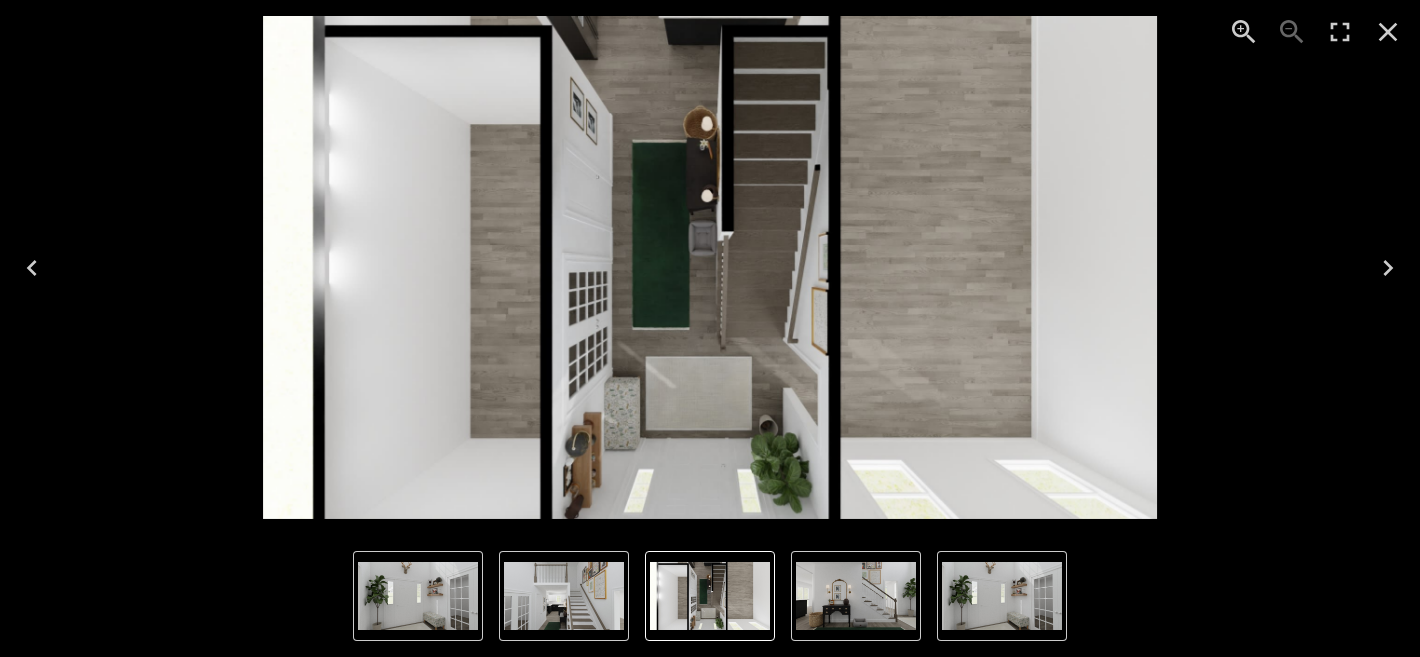 click at bounding box center (710, 596) 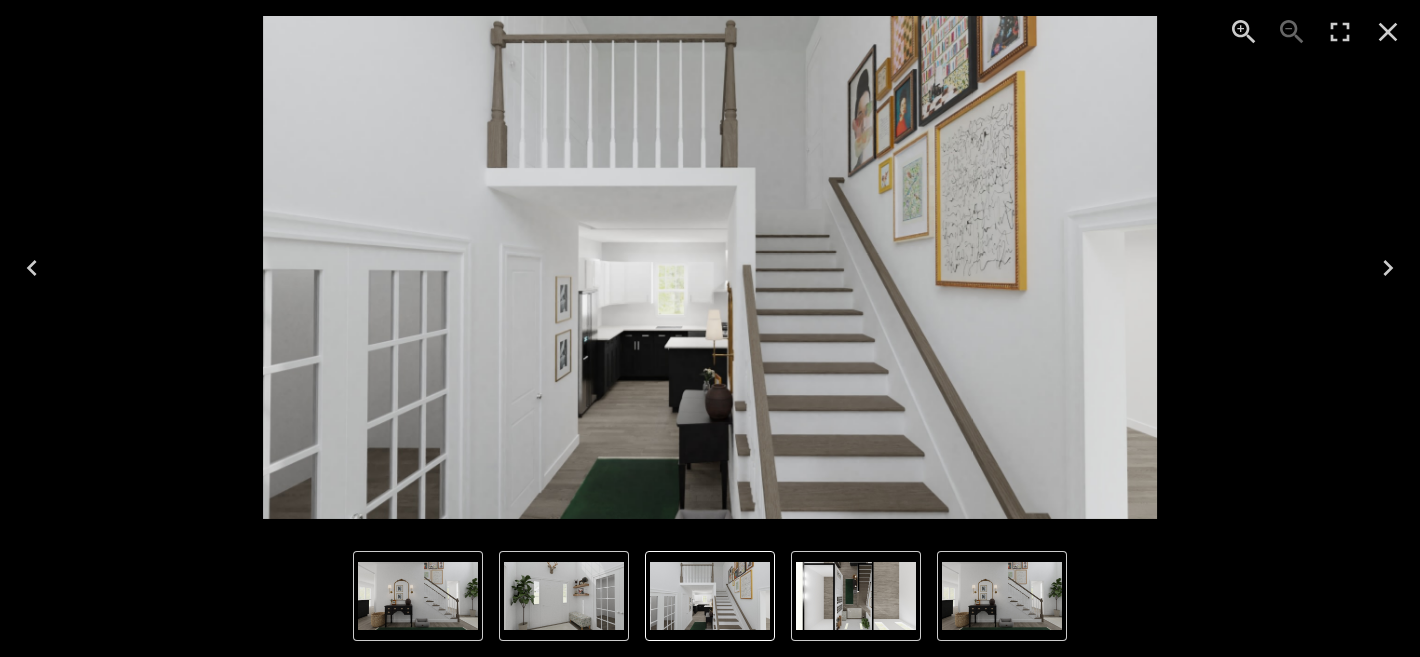 click at bounding box center [418, 596] 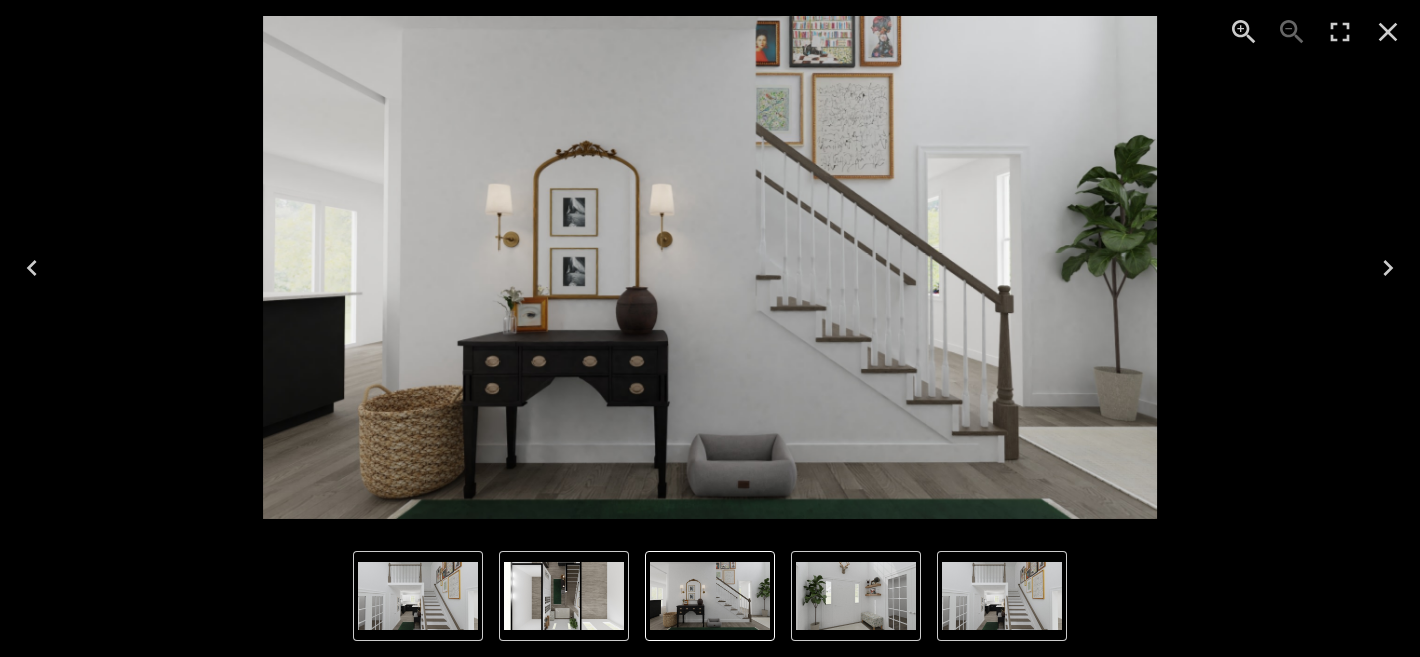 click 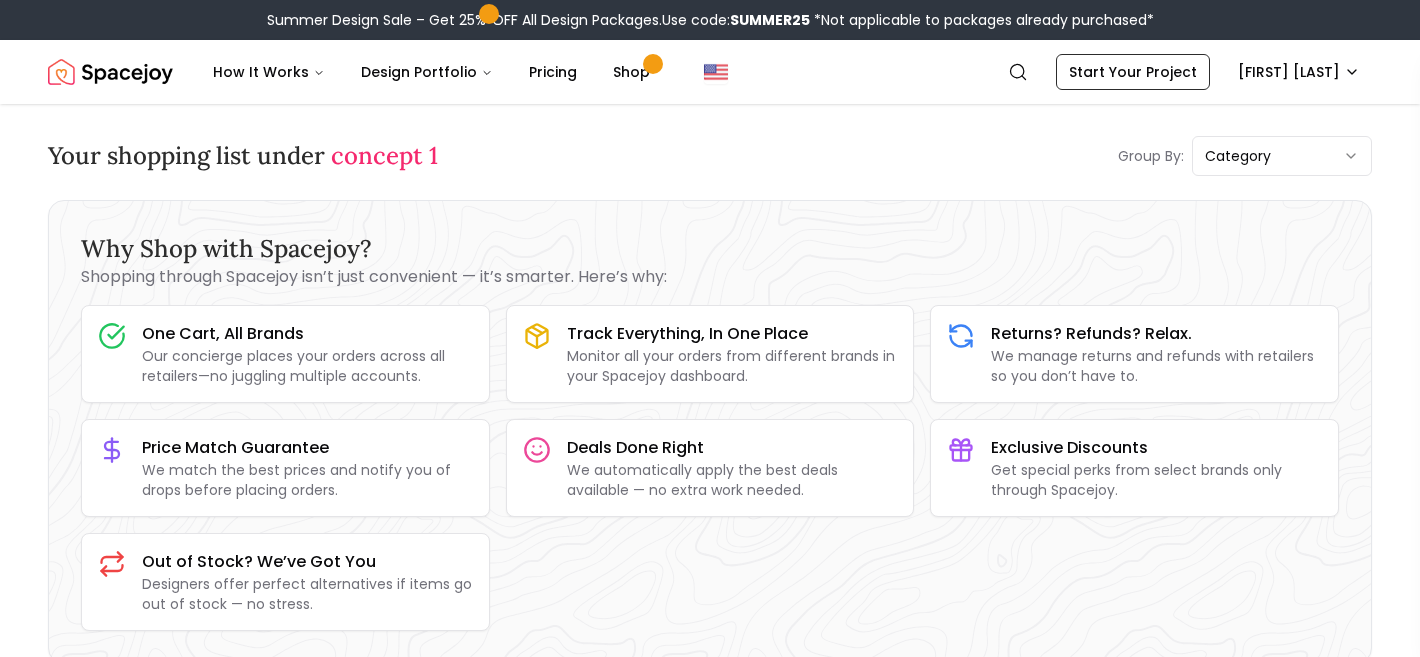 scroll, scrollTop: 126, scrollLeft: 0, axis: vertical 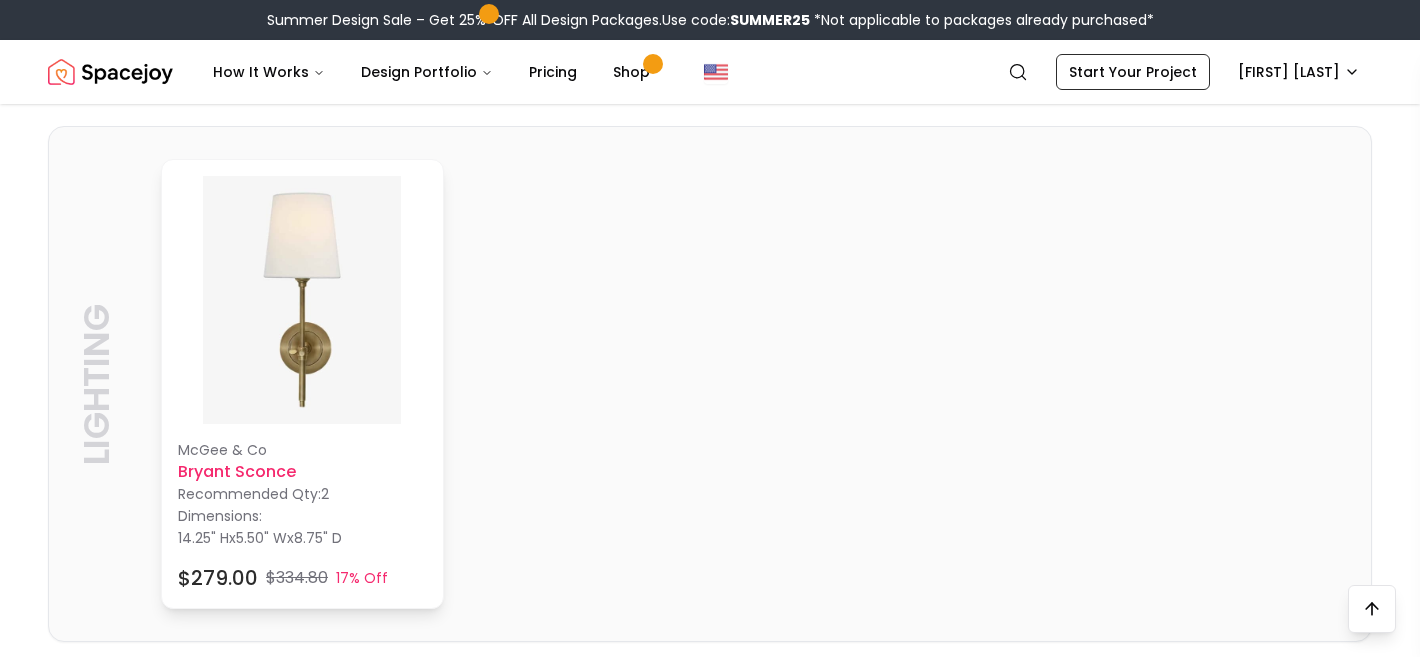 click on "Bryant Sconce" at bounding box center (302, 472) 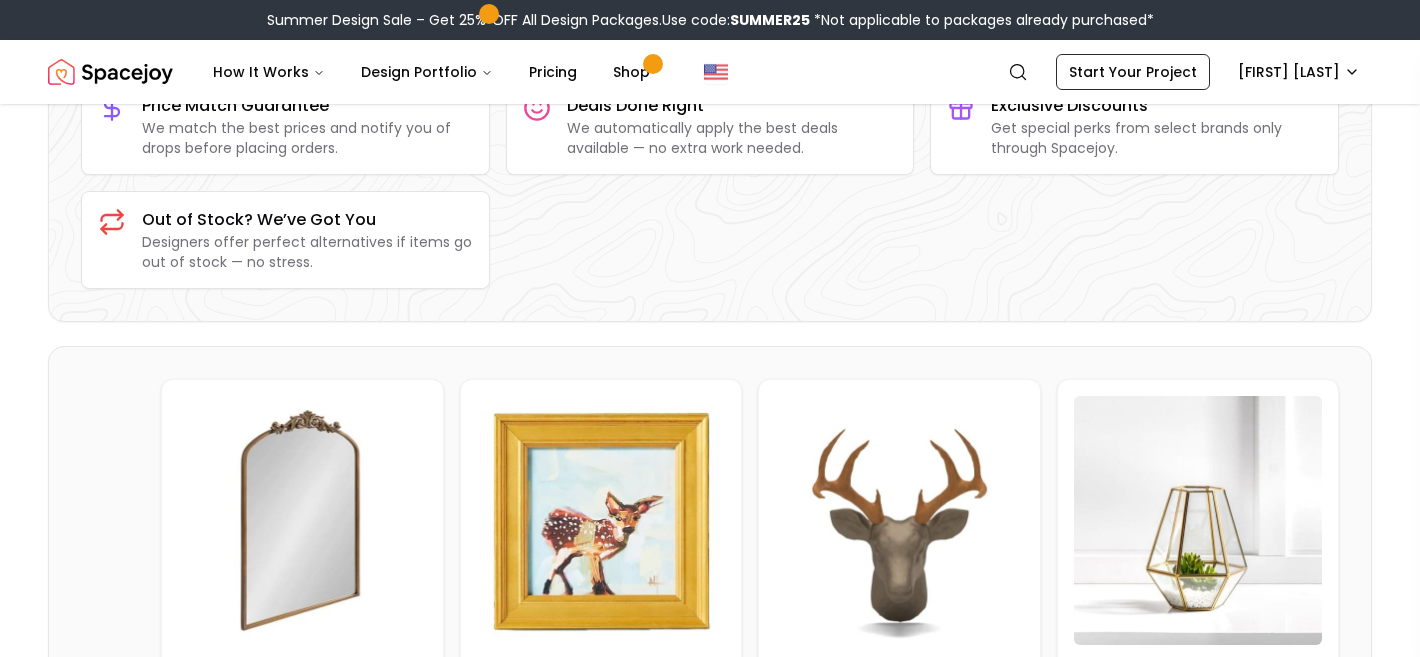 scroll, scrollTop: 417, scrollLeft: 0, axis: vertical 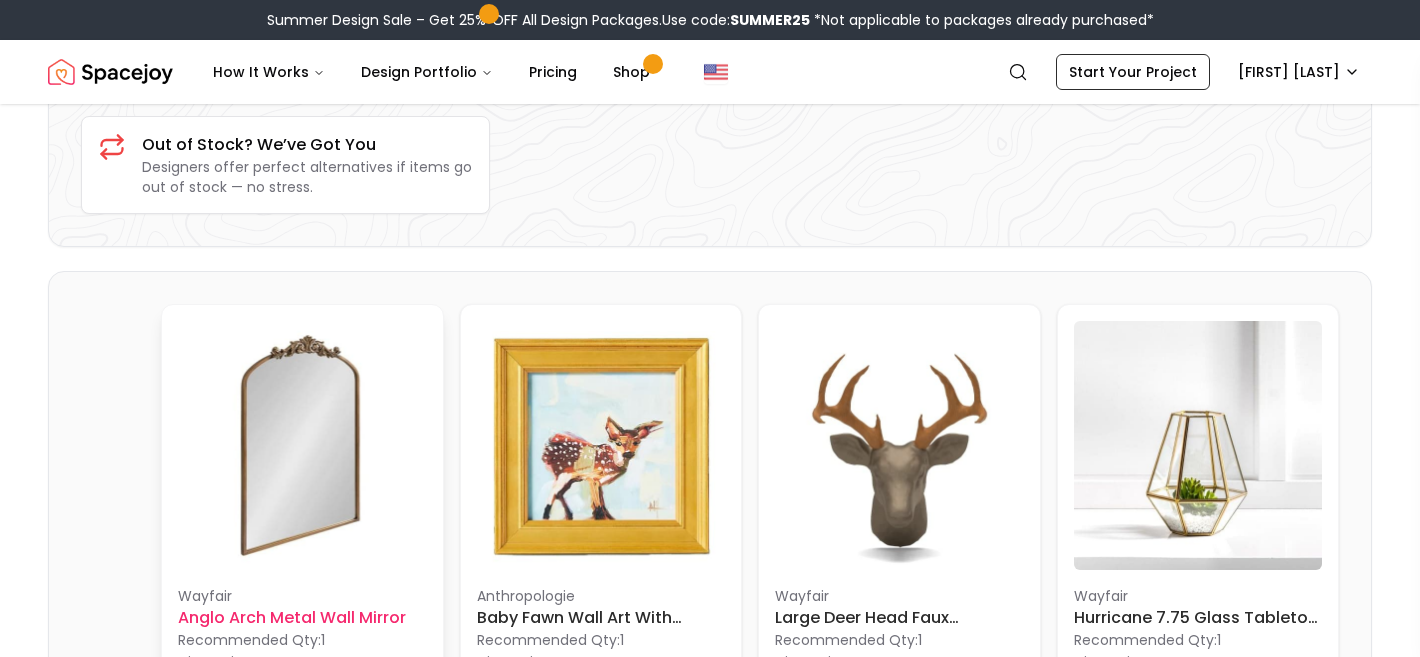 click at bounding box center [302, 445] 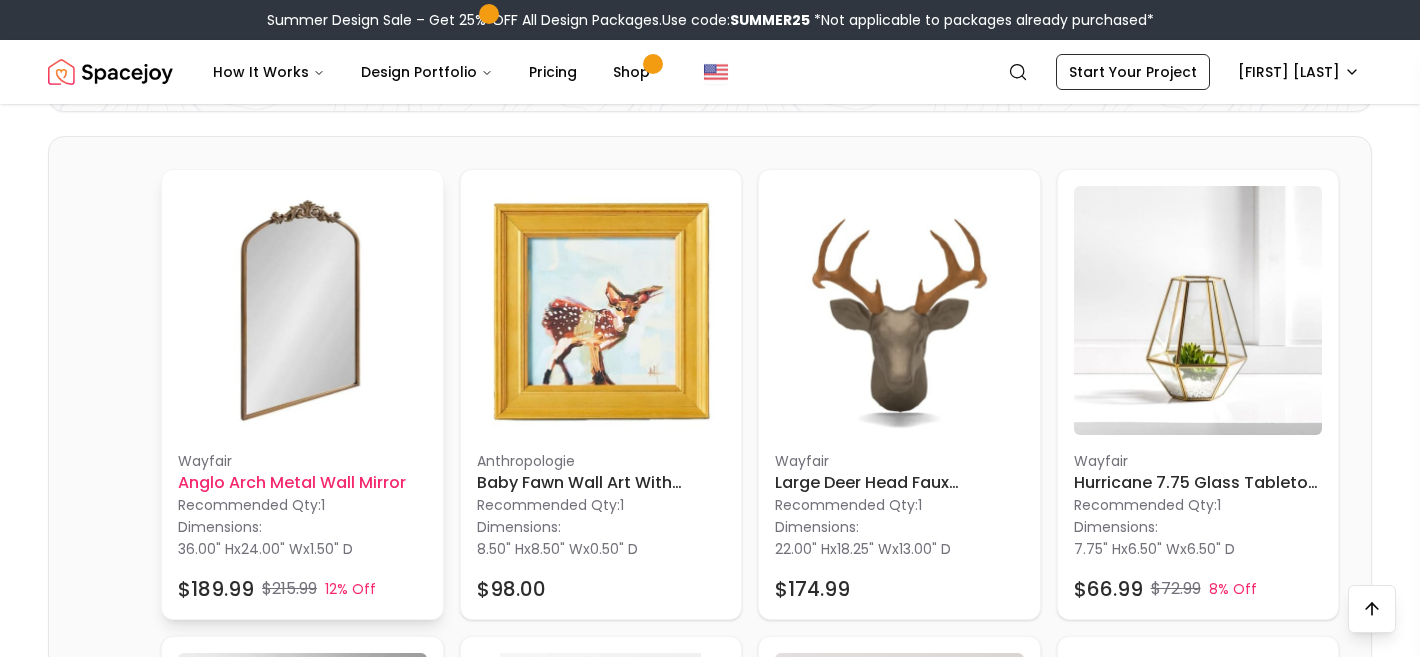 scroll, scrollTop: 575, scrollLeft: 0, axis: vertical 